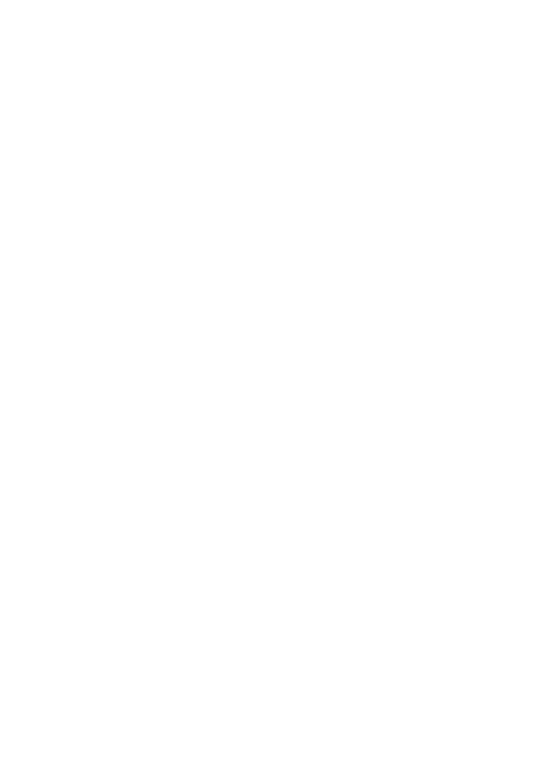 scroll, scrollTop: 0, scrollLeft: 0, axis: both 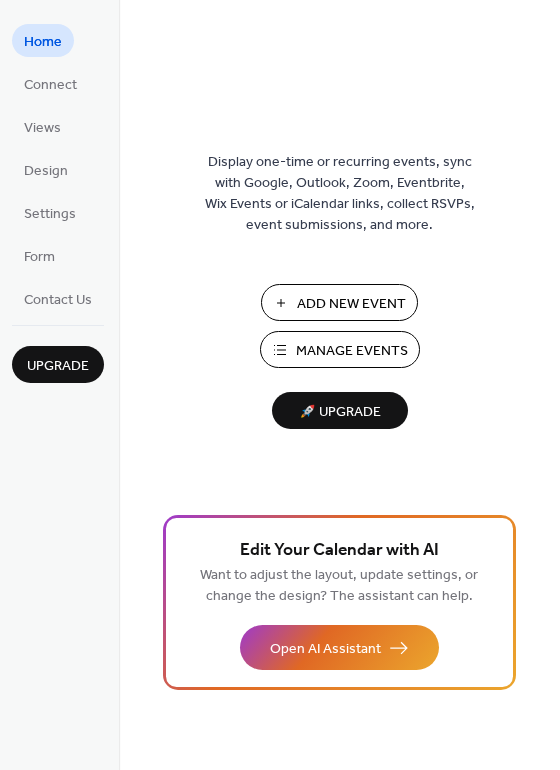 click on "Add New Event" at bounding box center [351, 304] 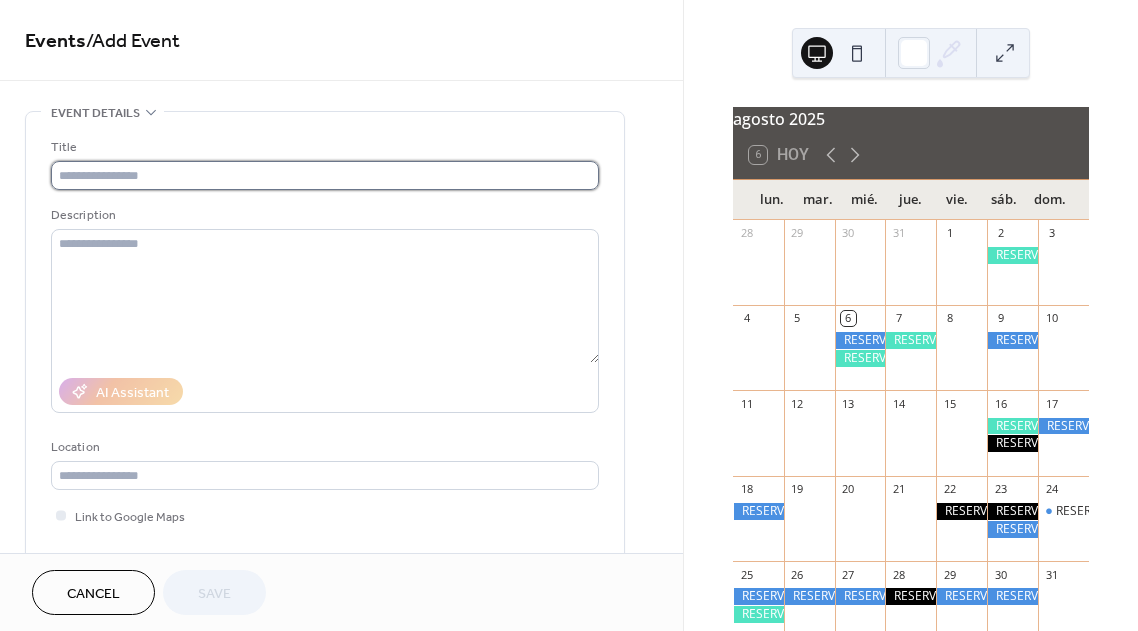 click at bounding box center [325, 175] 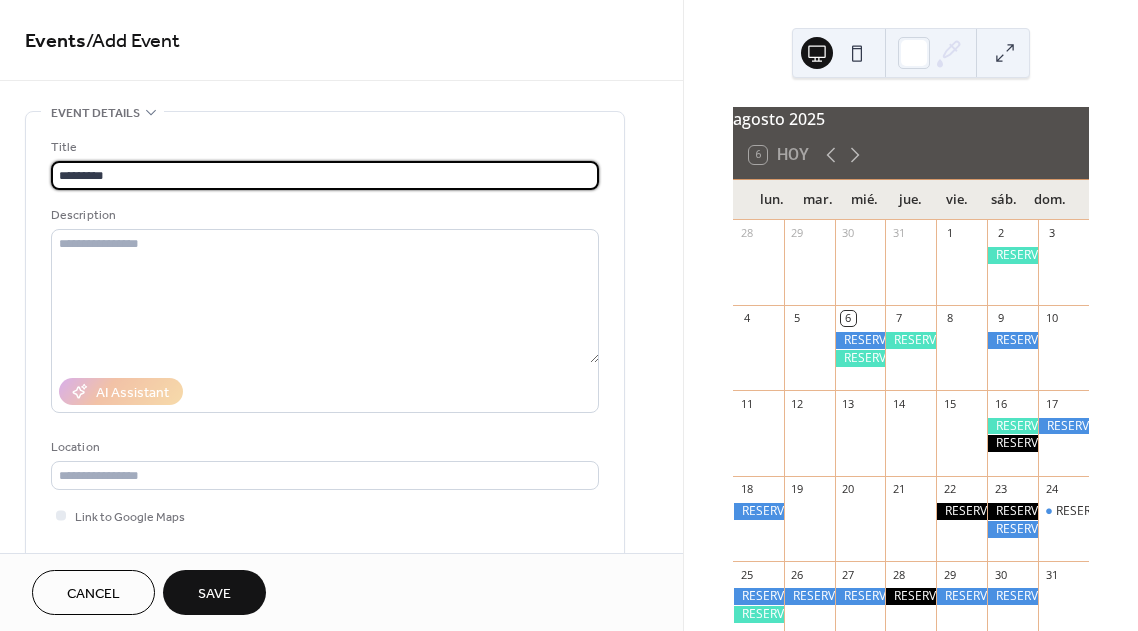 type on "*********" 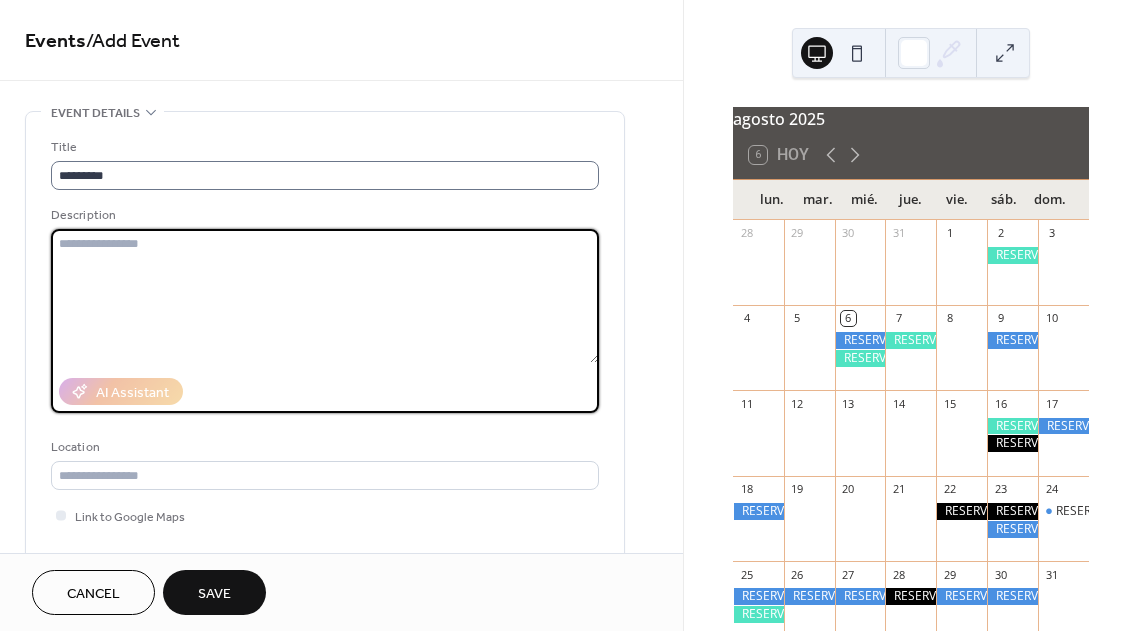 scroll, scrollTop: 0, scrollLeft: 0, axis: both 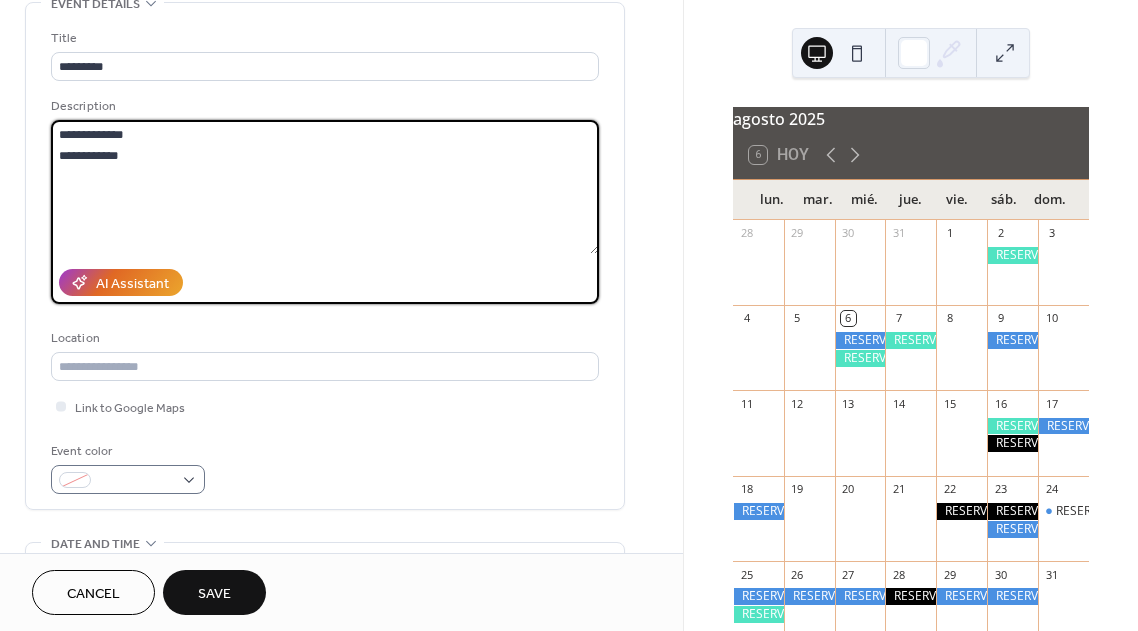 type on "**********" 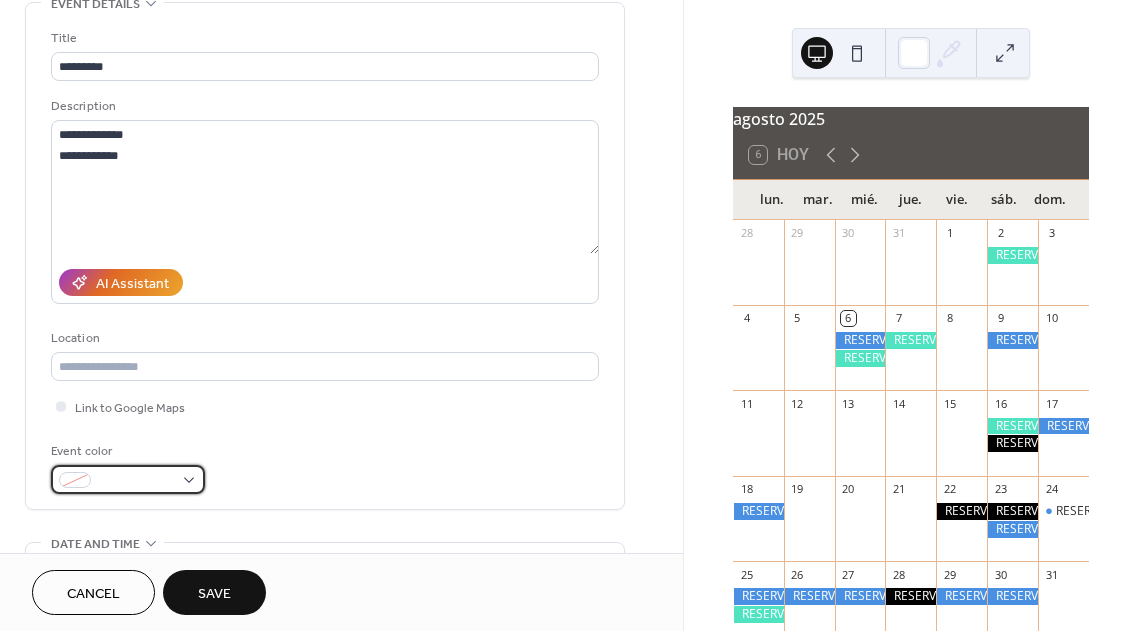 click at bounding box center [136, 481] 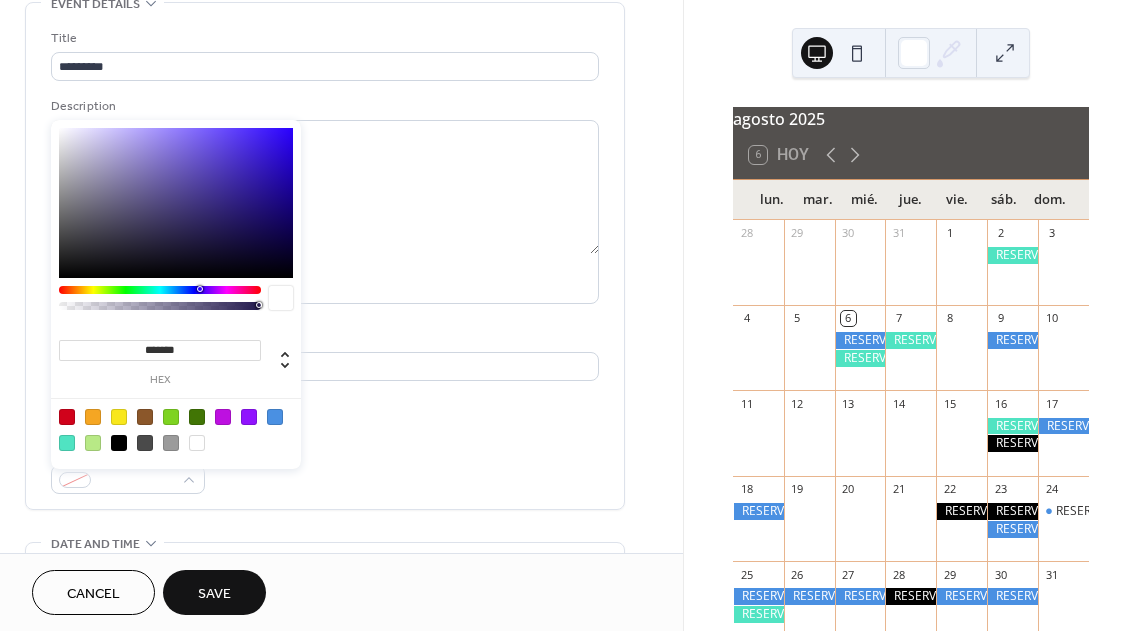 click at bounding box center (275, 417) 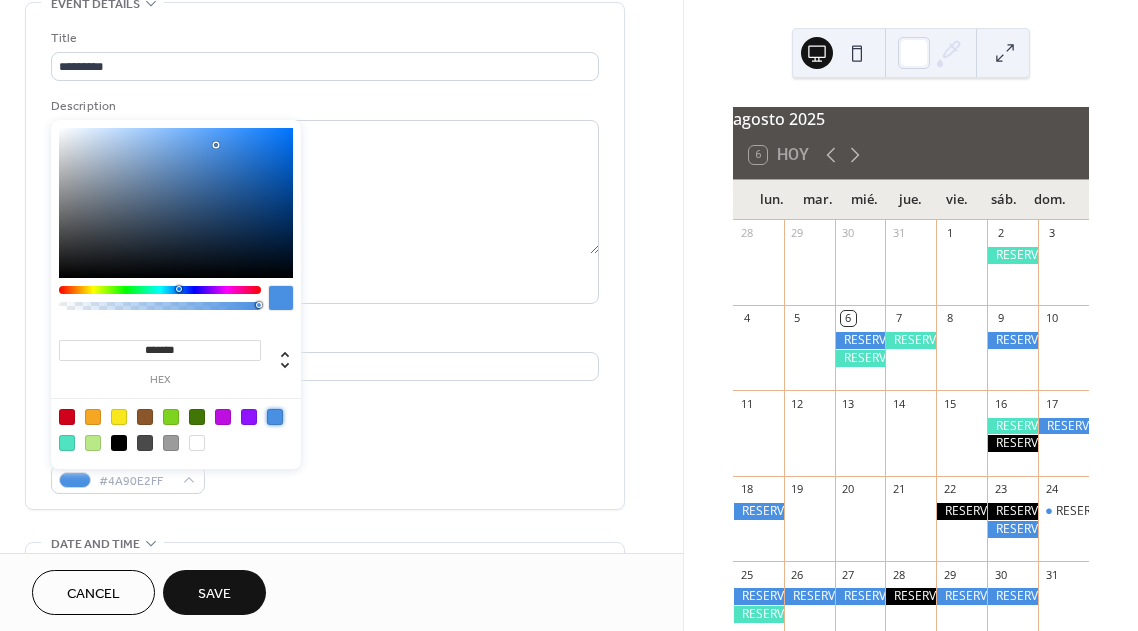 type on "*******" 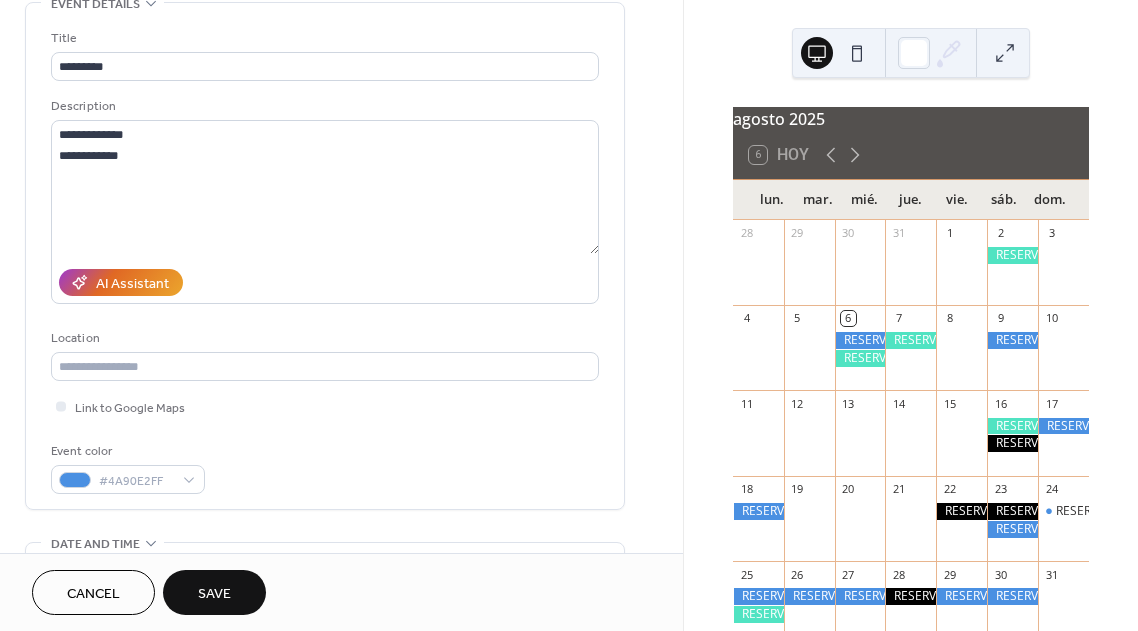 click on "Event color #4A90E2FF" at bounding box center [325, 467] 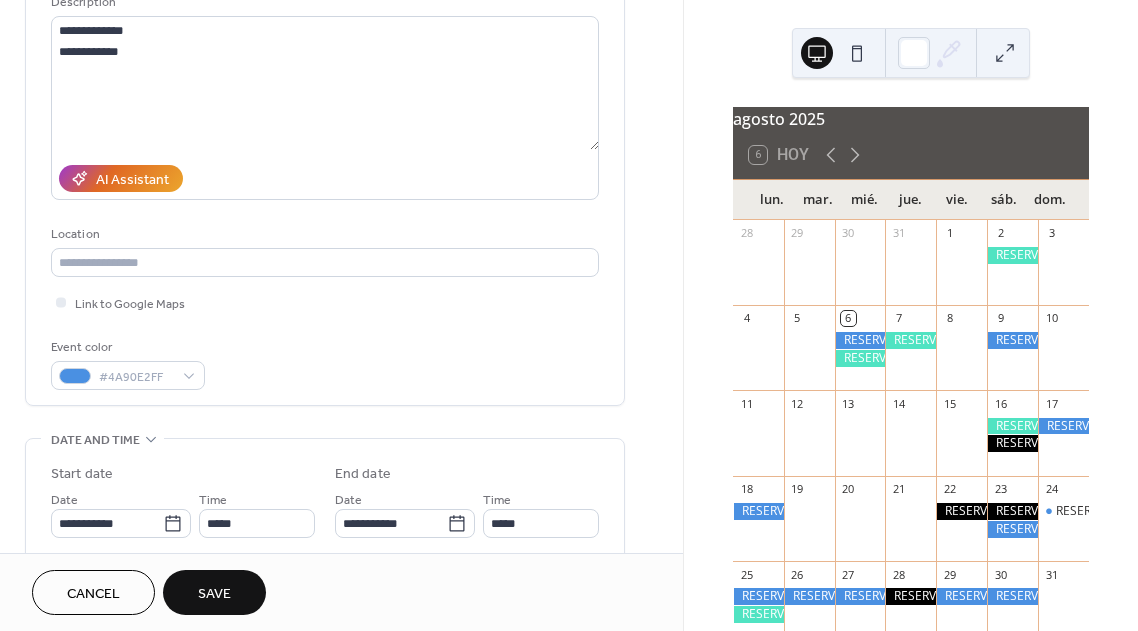 scroll, scrollTop: 308, scrollLeft: 0, axis: vertical 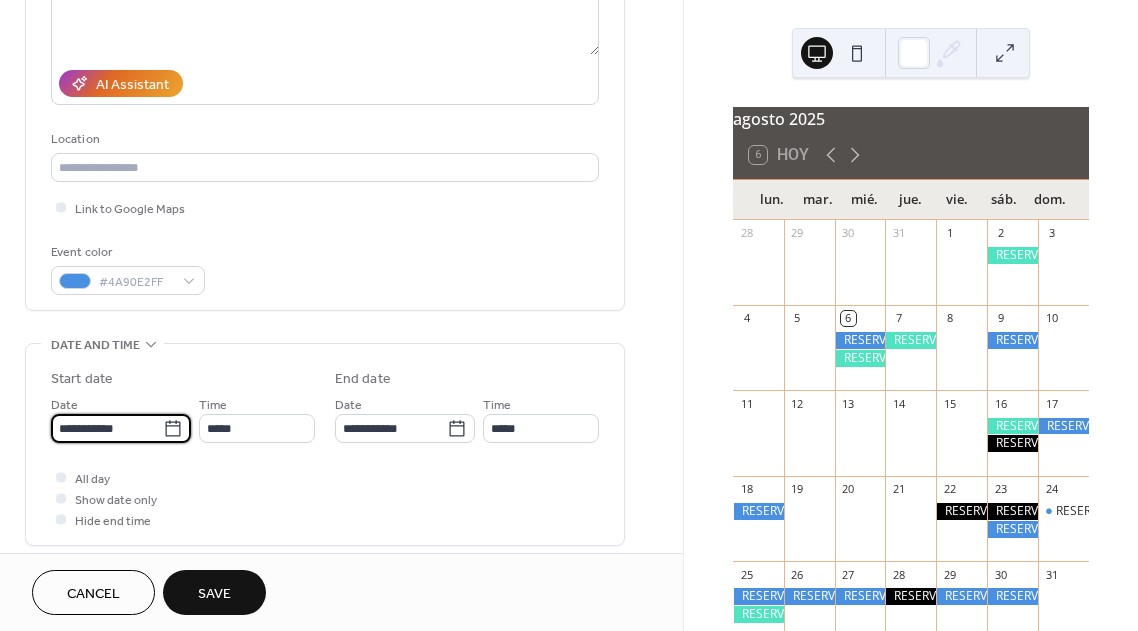 click on "**********" at bounding box center (107, 428) 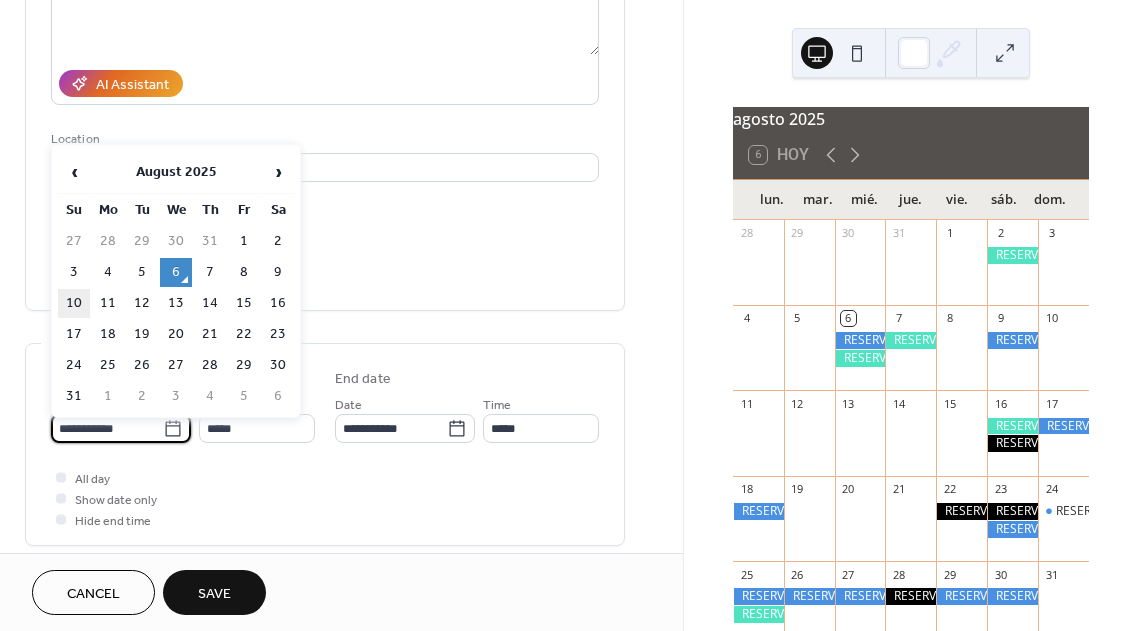 click on "10" at bounding box center (74, 303) 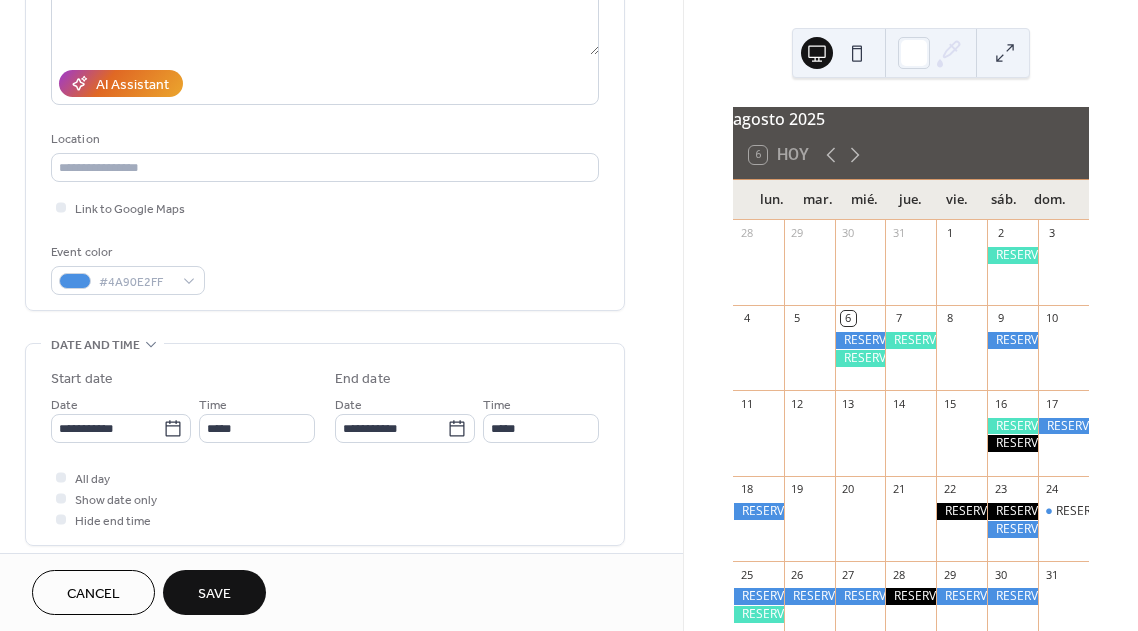 type on "**********" 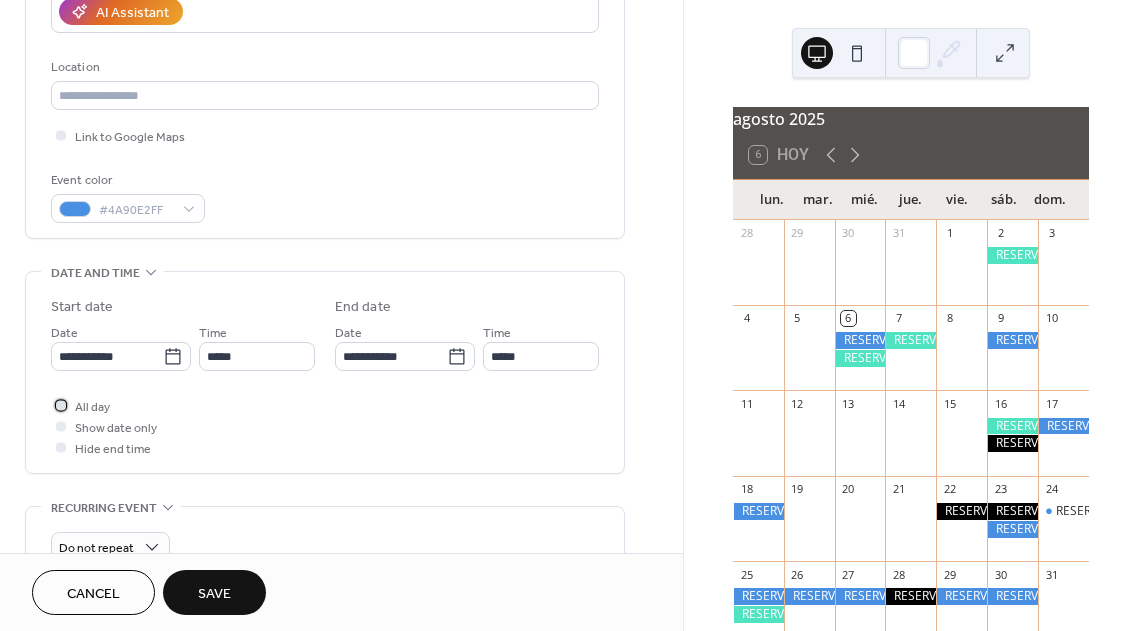 click at bounding box center [61, 405] 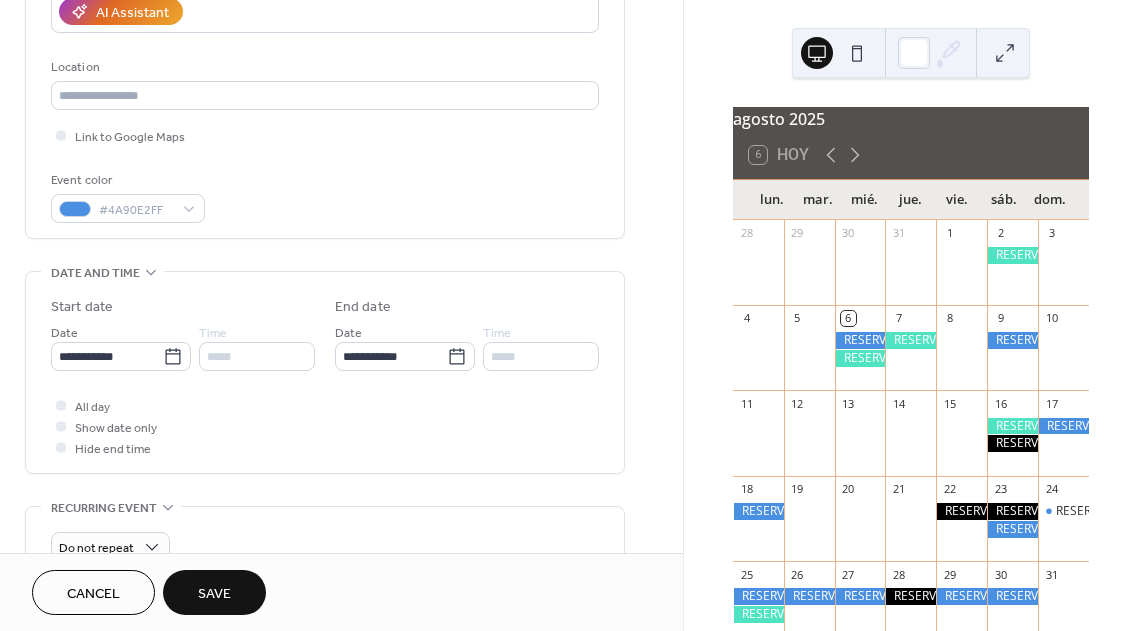 click on "Save" at bounding box center (214, 594) 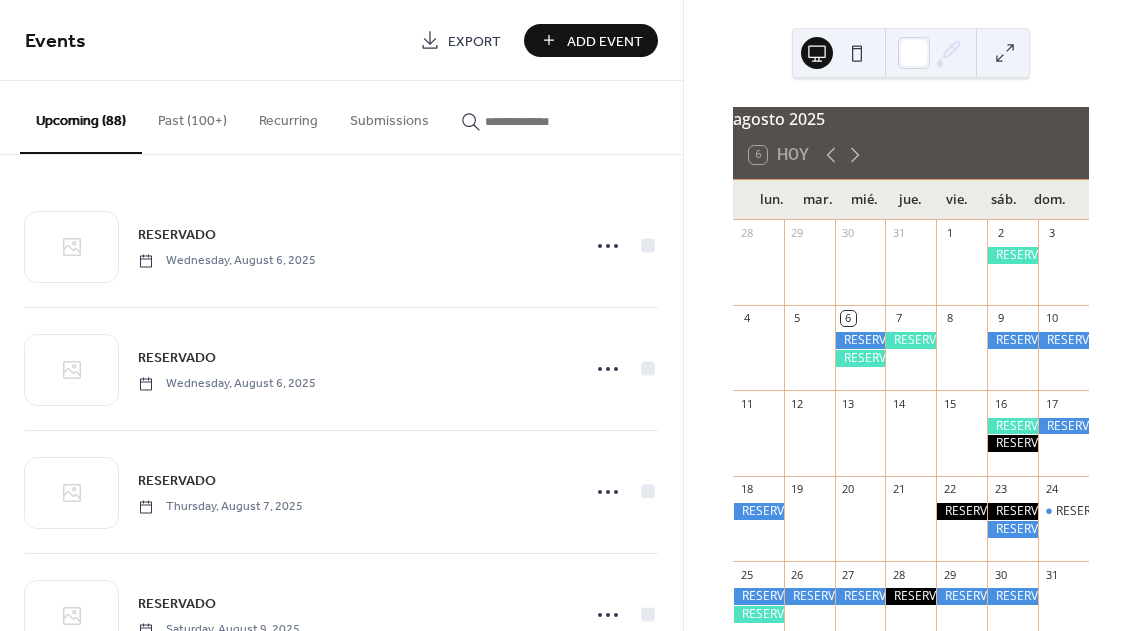 click on "Add Event" at bounding box center (605, 41) 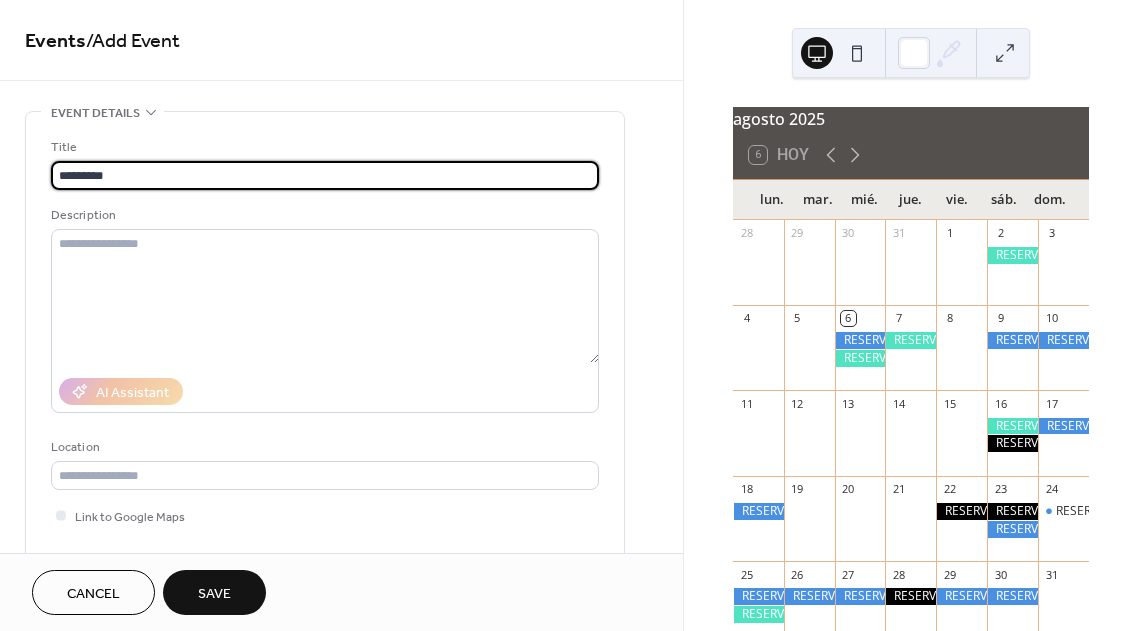 type on "*********" 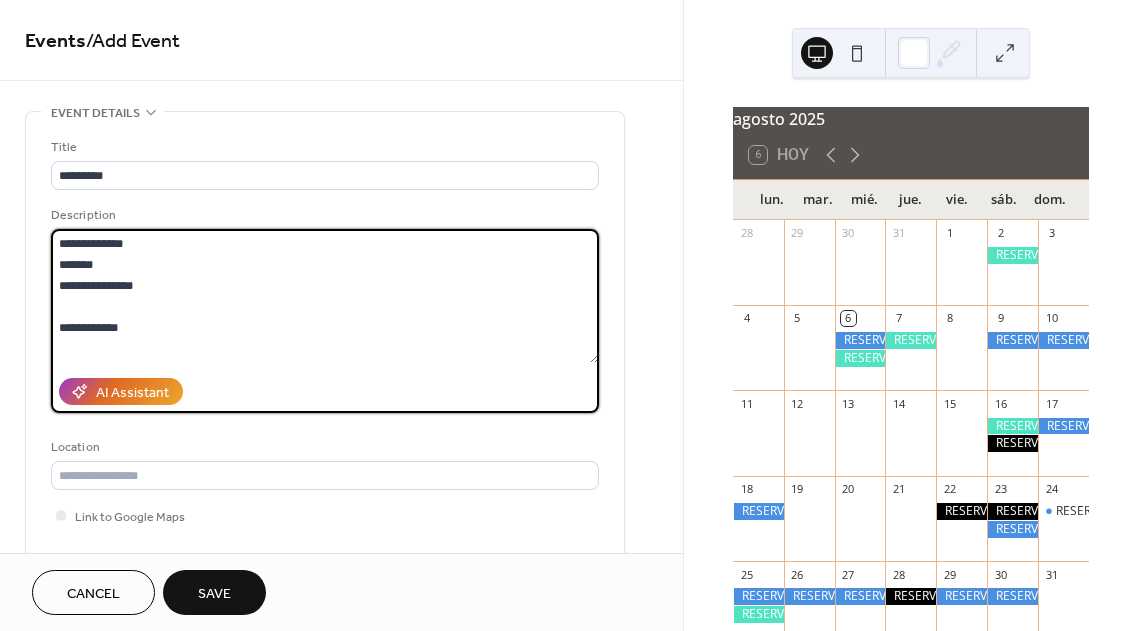 click on "**********" at bounding box center [325, 296] 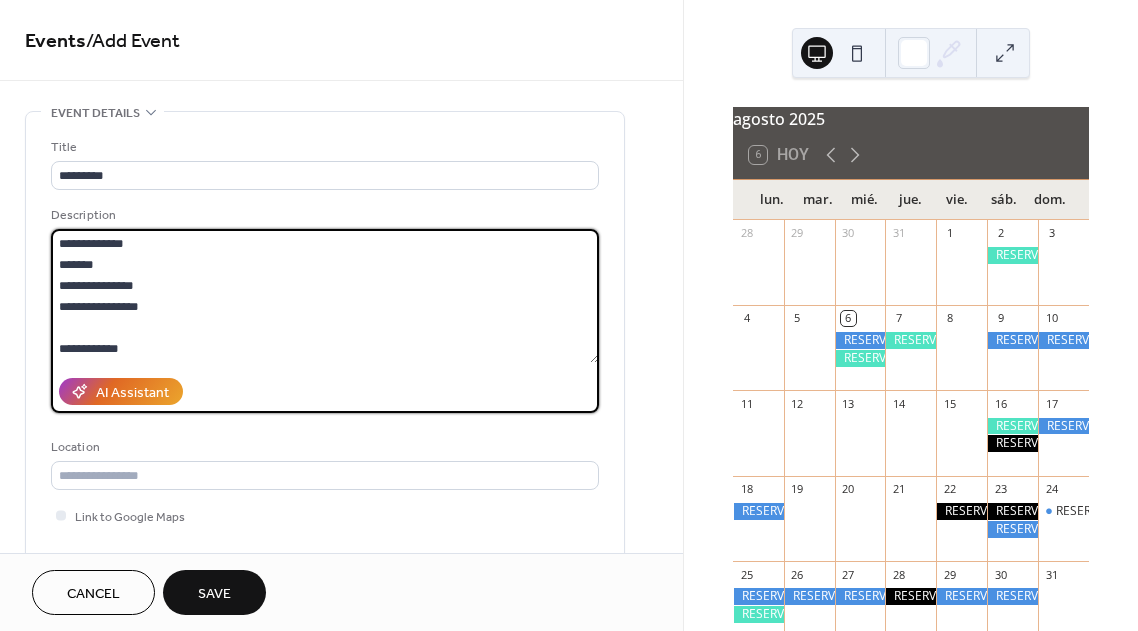 scroll, scrollTop: 131, scrollLeft: 0, axis: vertical 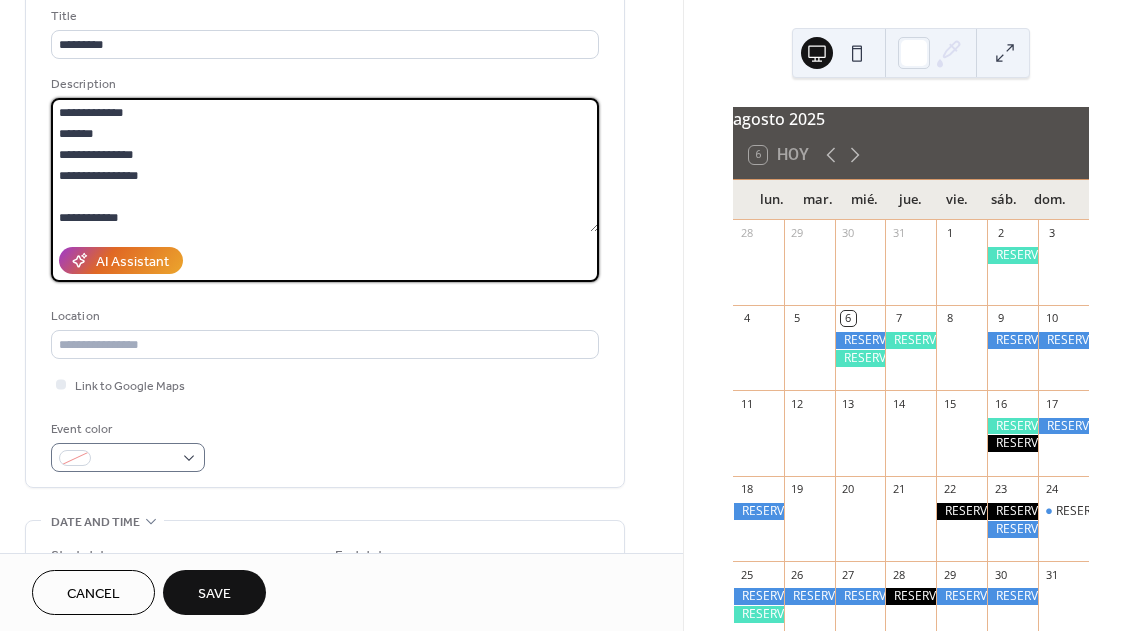 type on "**********" 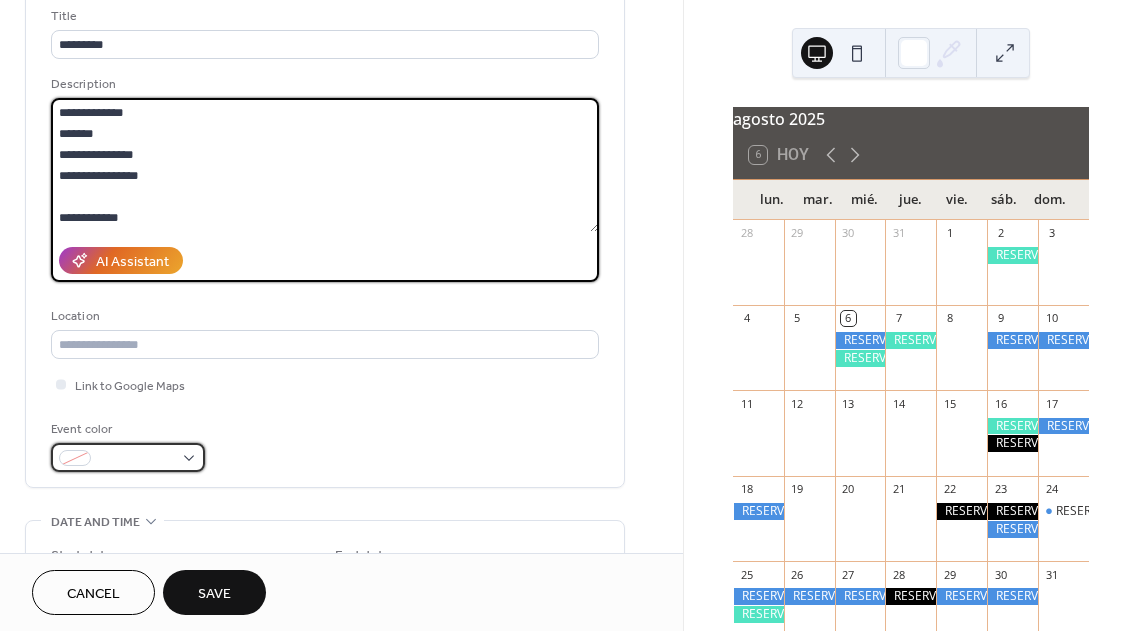 click at bounding box center [136, 459] 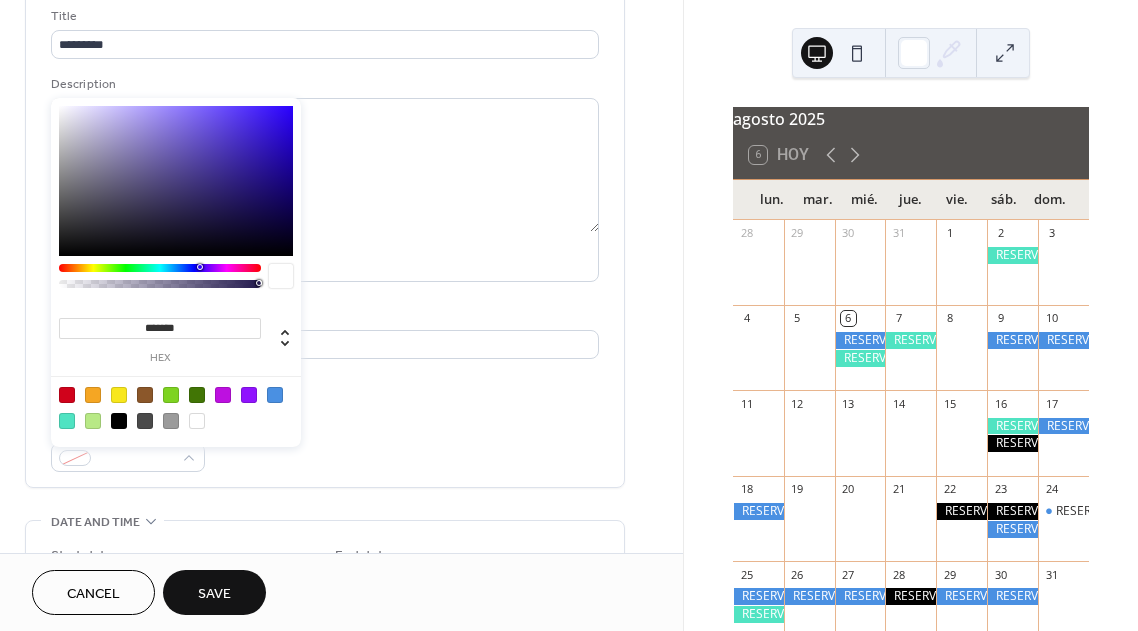 click at bounding box center (275, 395) 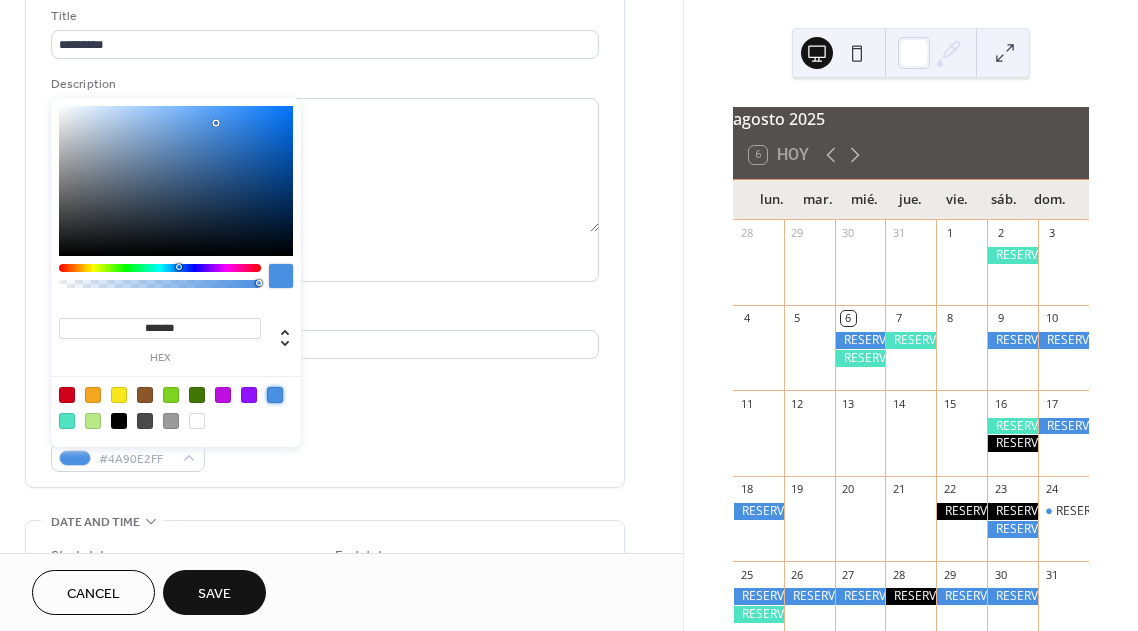 type on "*******" 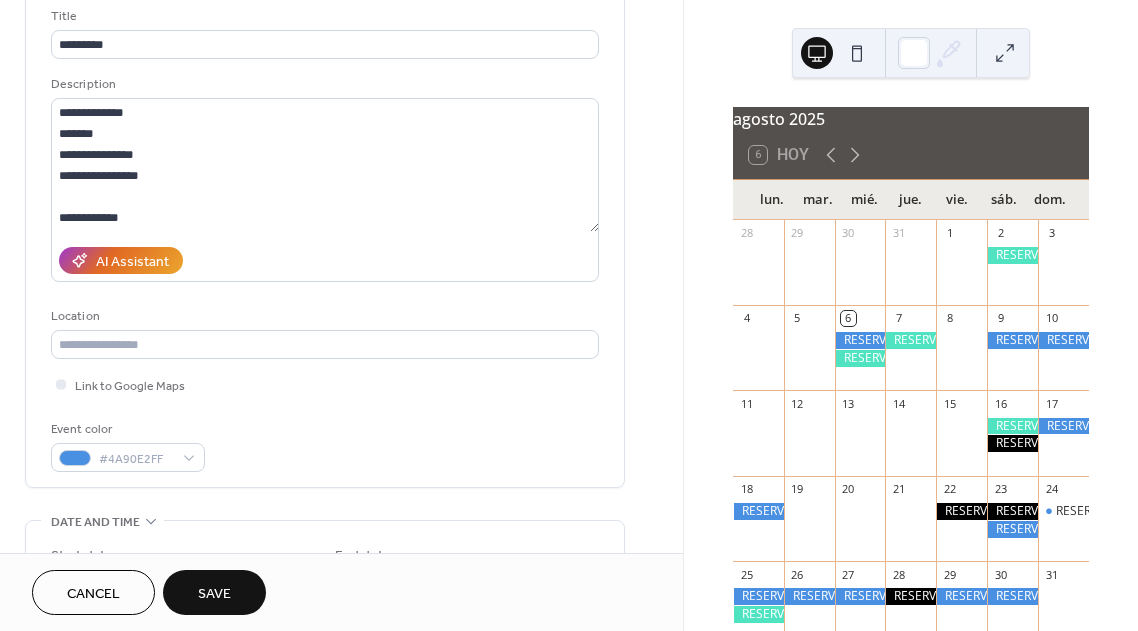 click on "Event color #4A90E2FF" at bounding box center [325, 445] 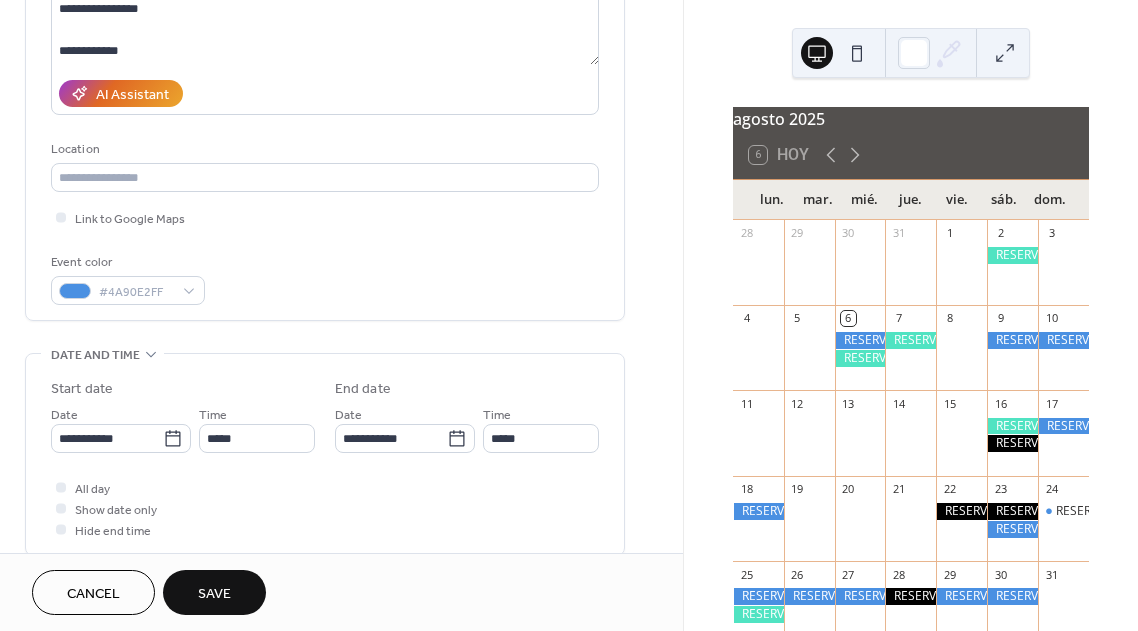 scroll, scrollTop: 321, scrollLeft: 0, axis: vertical 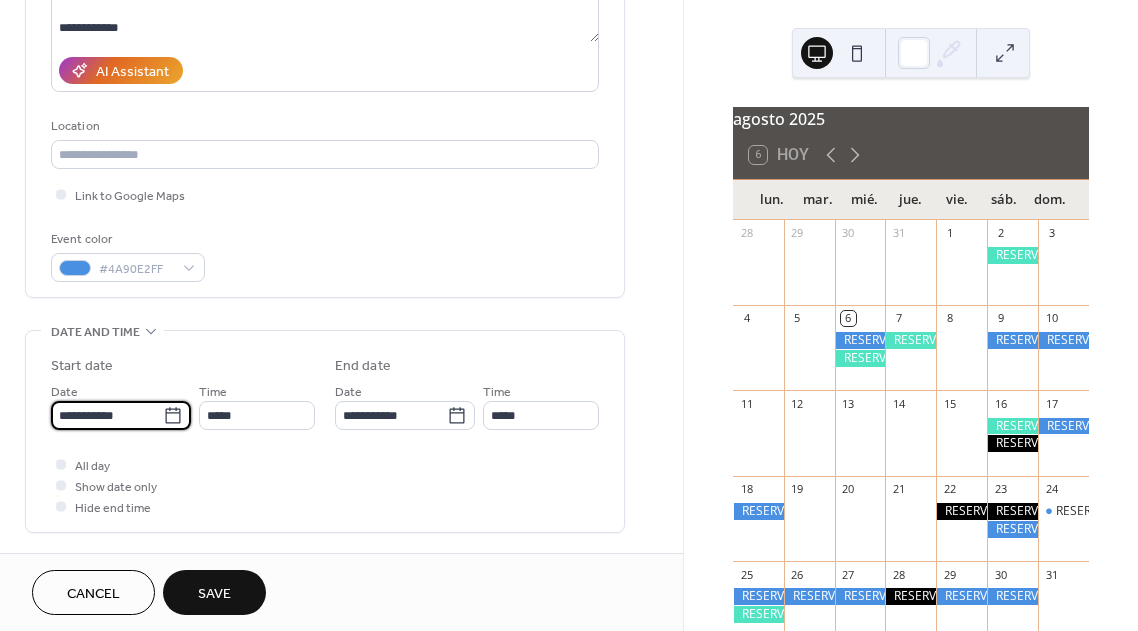 click on "**********" at bounding box center [107, 415] 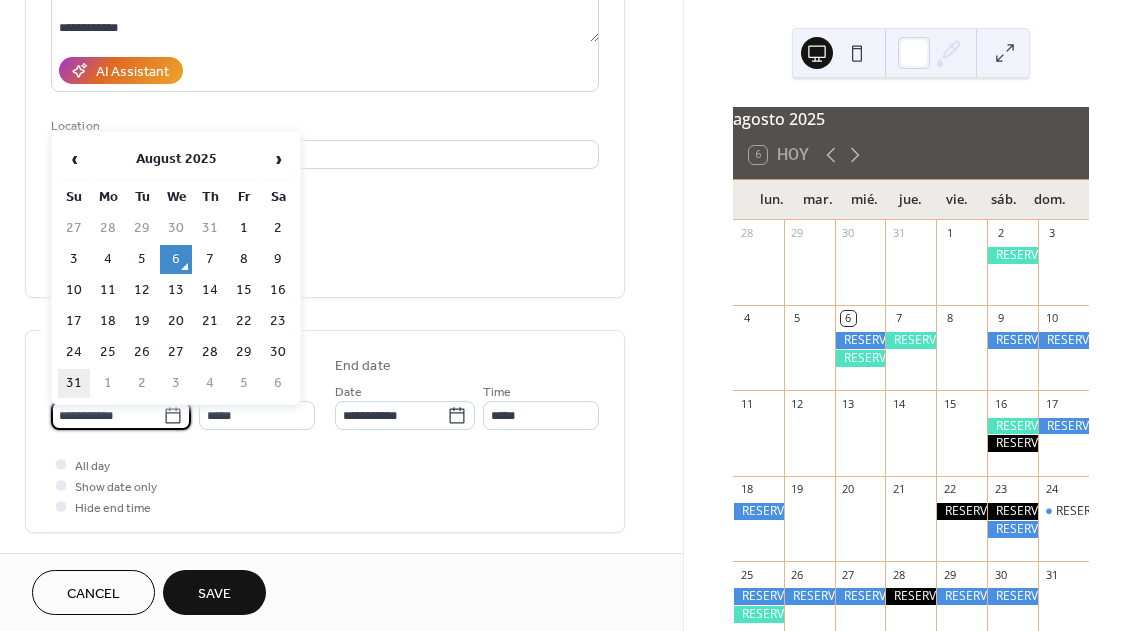 click on "31" at bounding box center [74, 383] 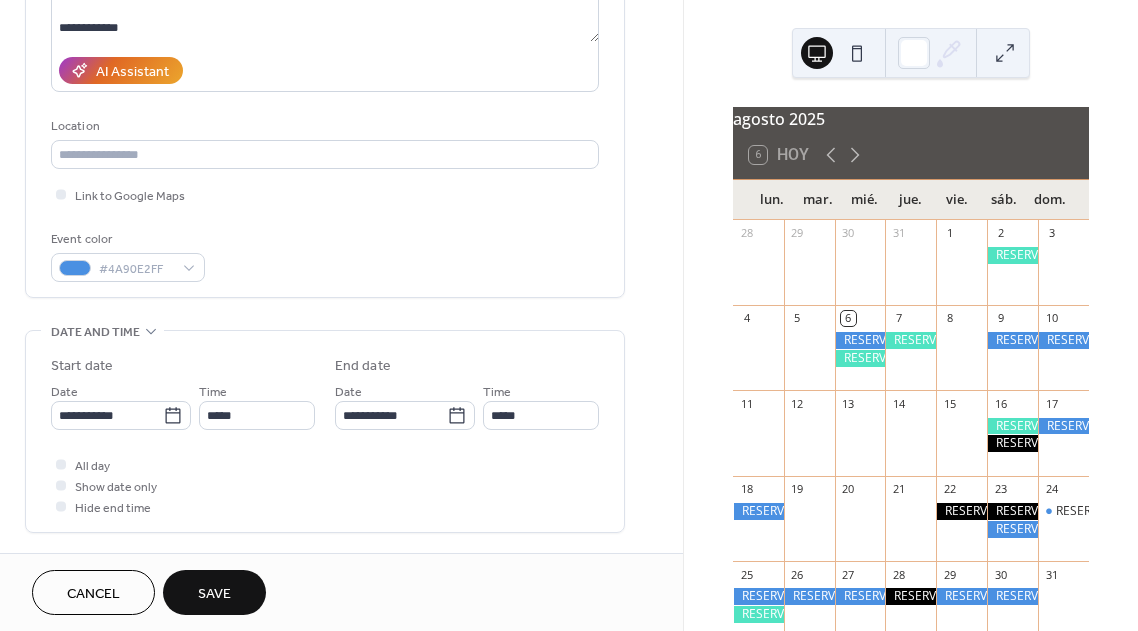 type on "**********" 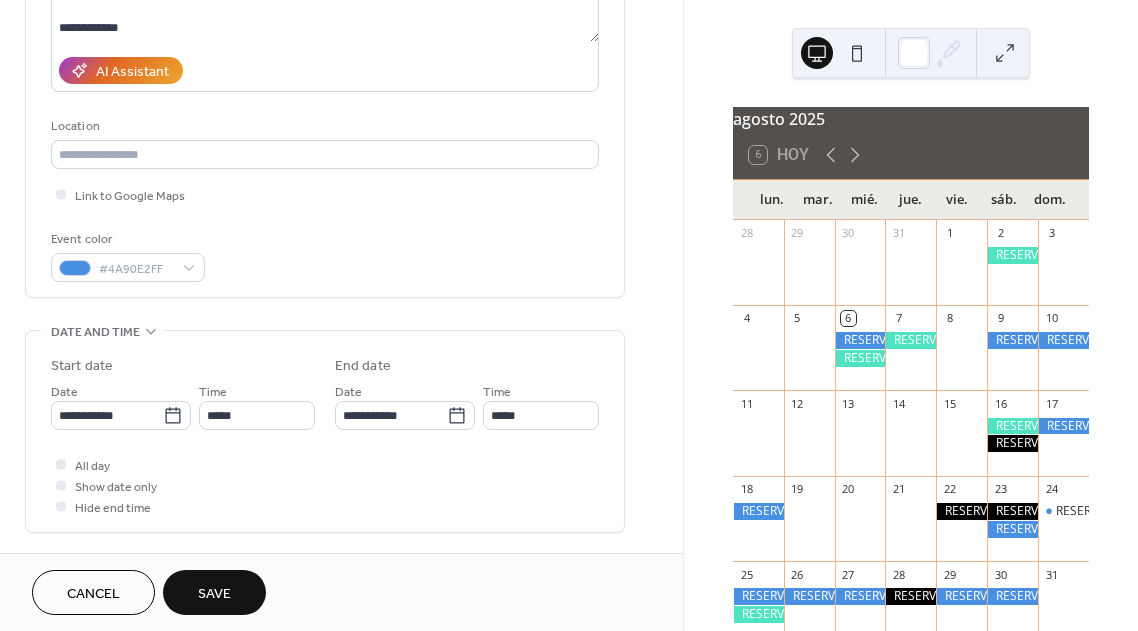 type on "**********" 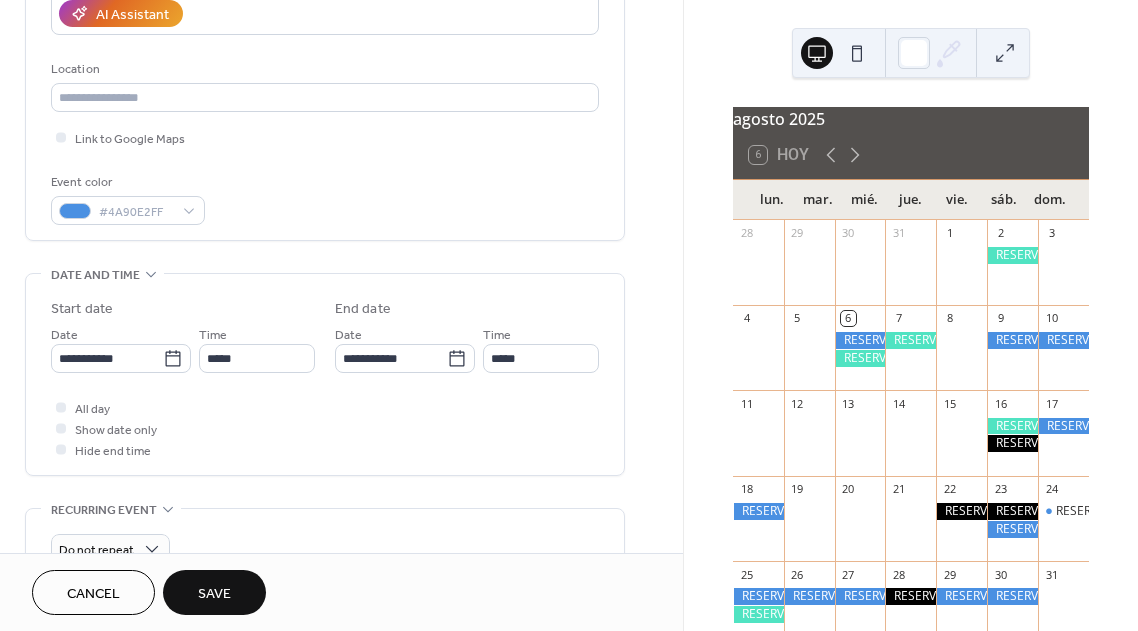 scroll, scrollTop: 379, scrollLeft: 0, axis: vertical 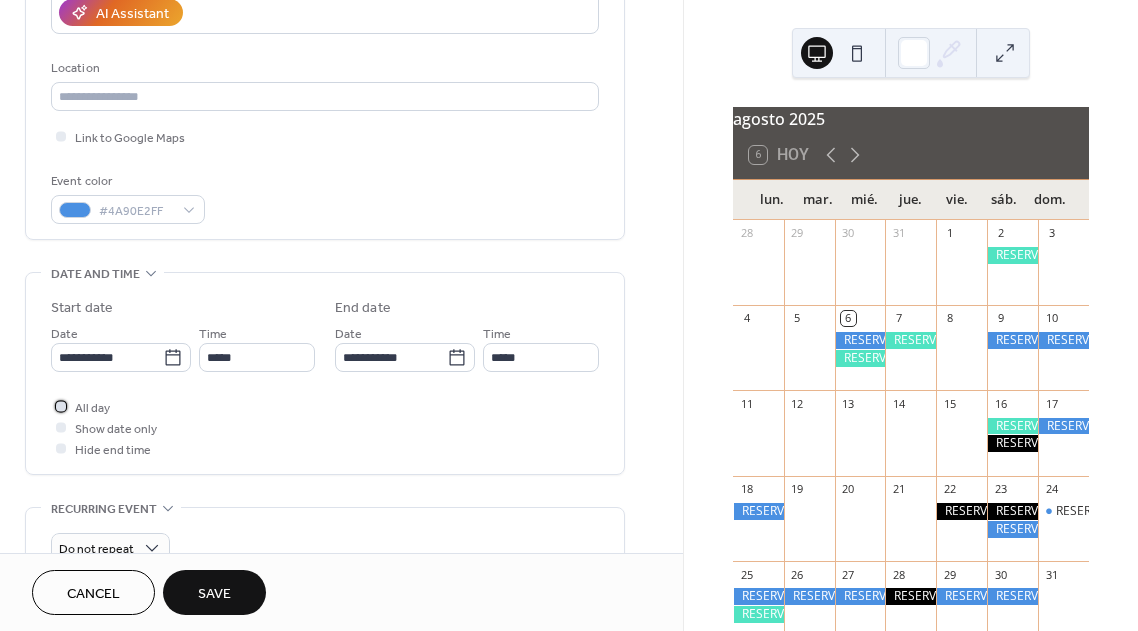 click at bounding box center (61, 406) 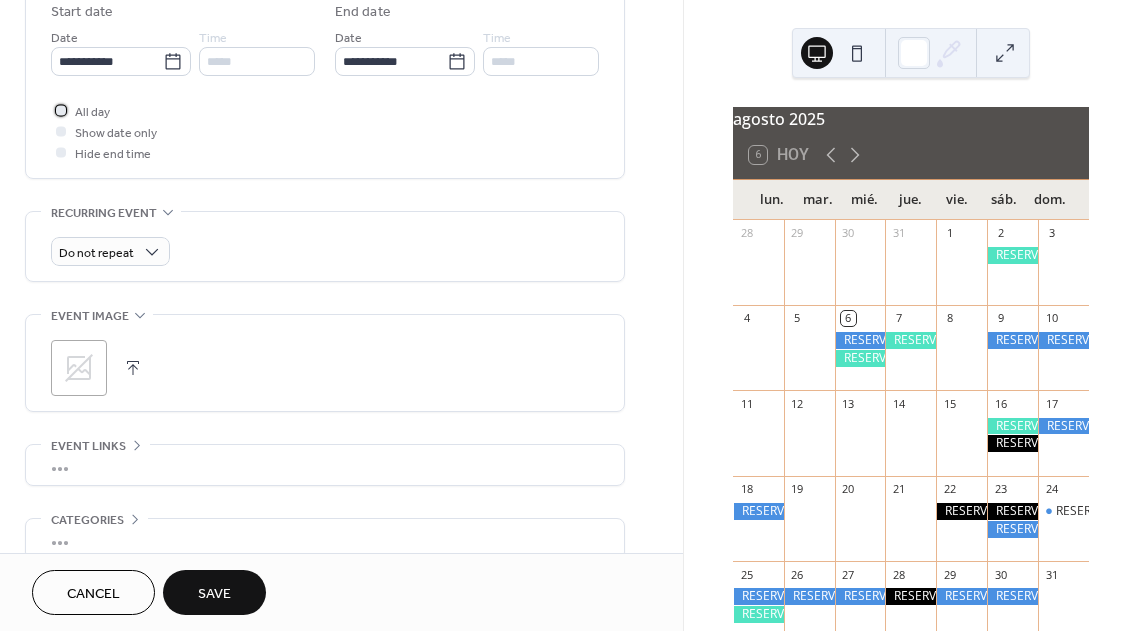 scroll, scrollTop: 702, scrollLeft: 0, axis: vertical 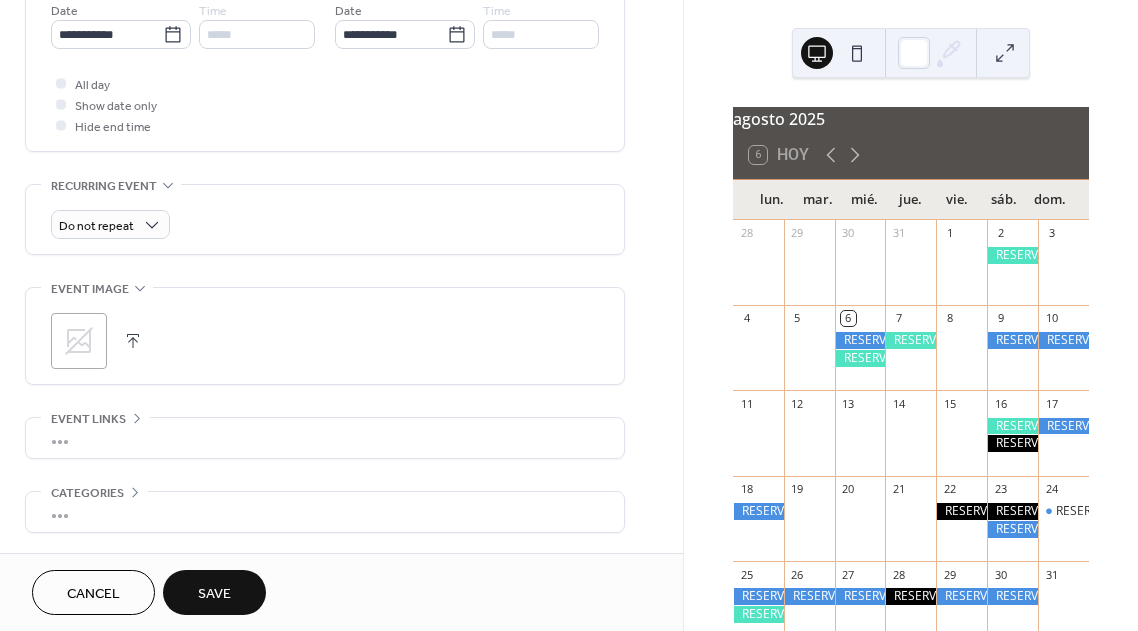 click on "Save" at bounding box center [214, 594] 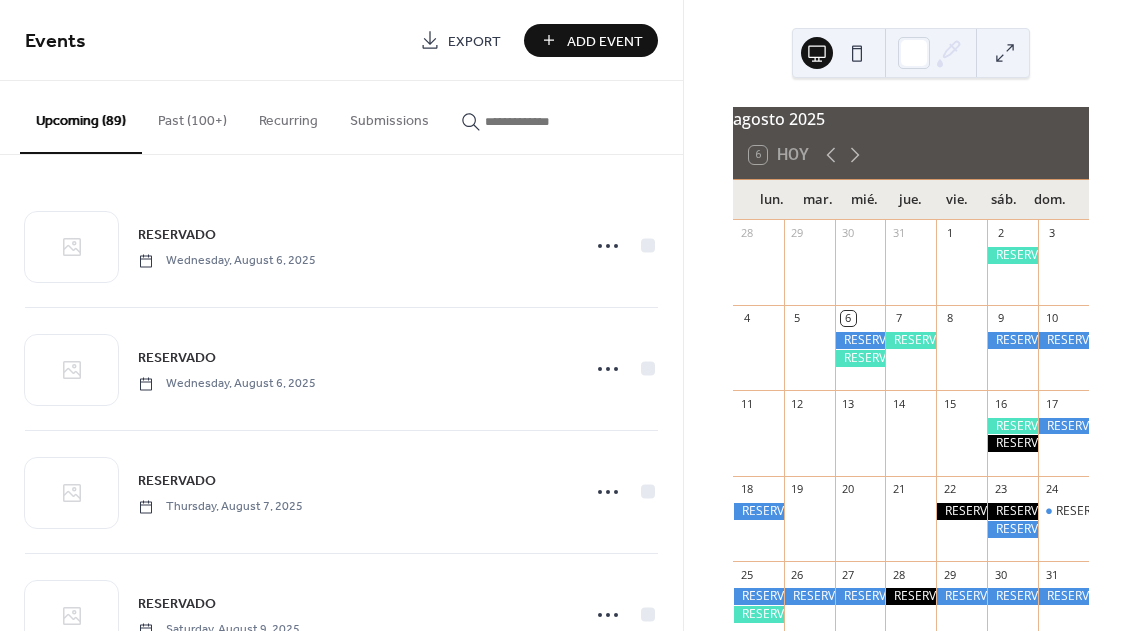 click on "Add Event" at bounding box center (605, 41) 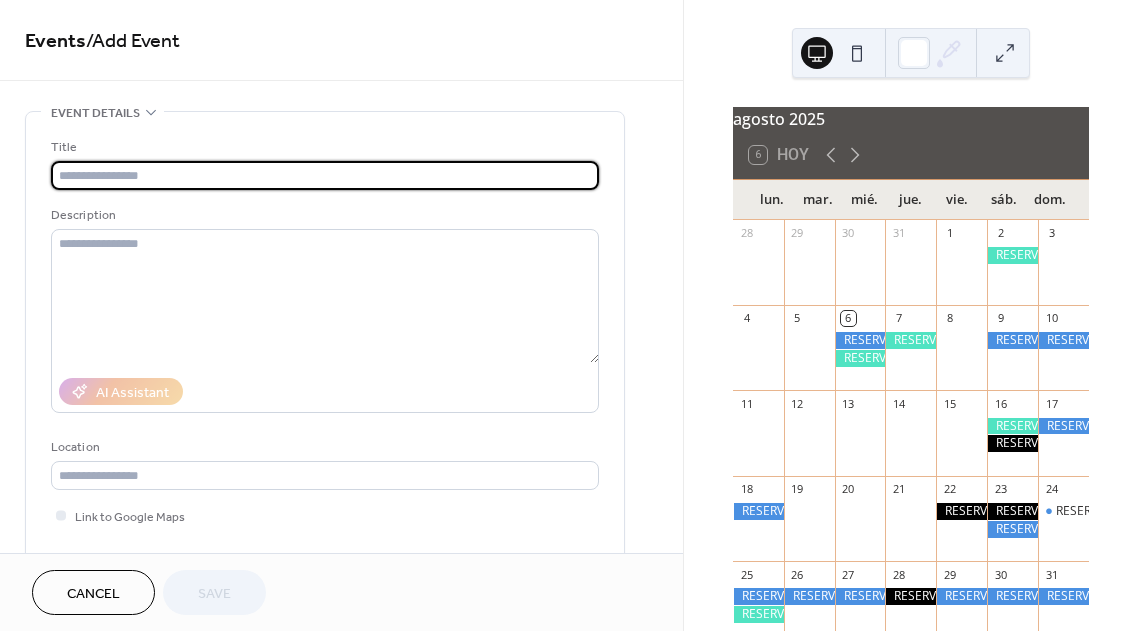 click at bounding box center [325, 175] 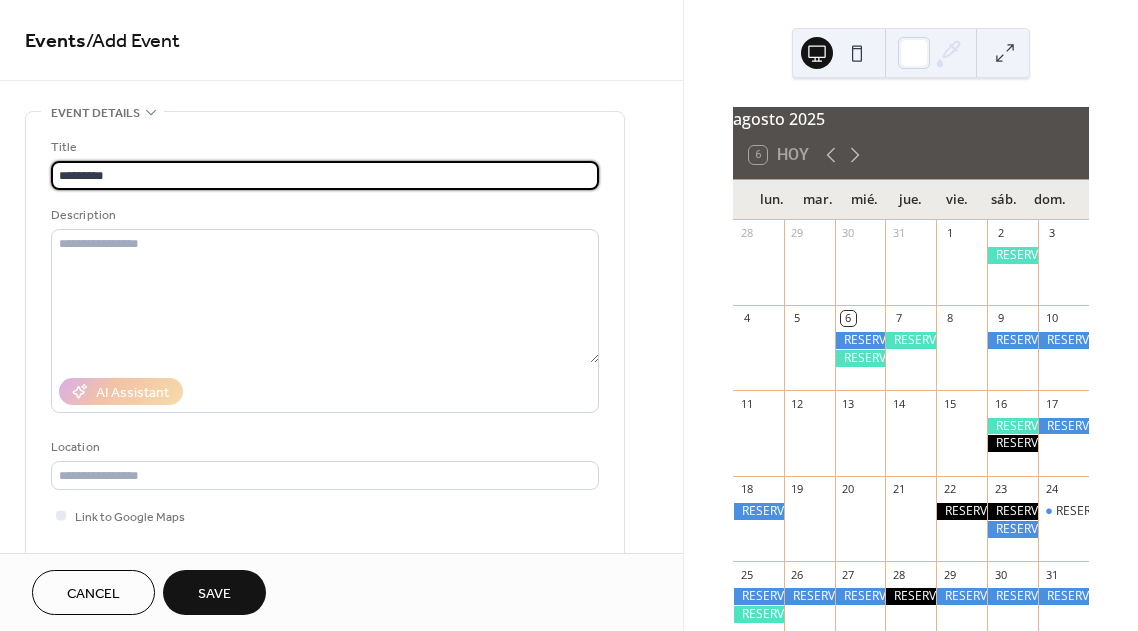 type on "*********" 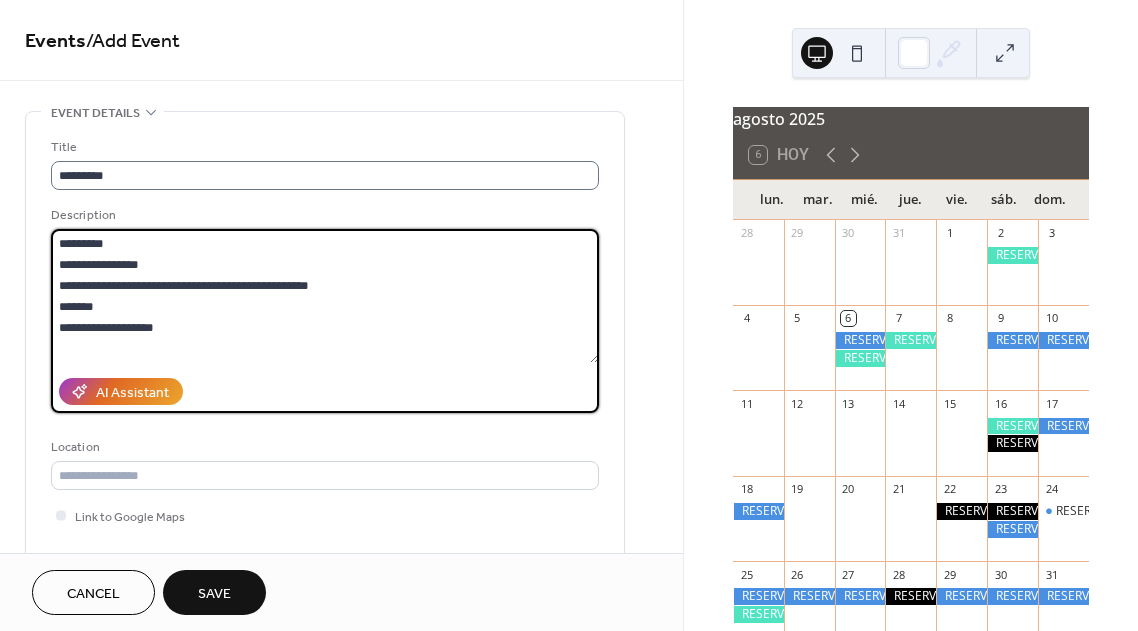 scroll, scrollTop: 18, scrollLeft: 0, axis: vertical 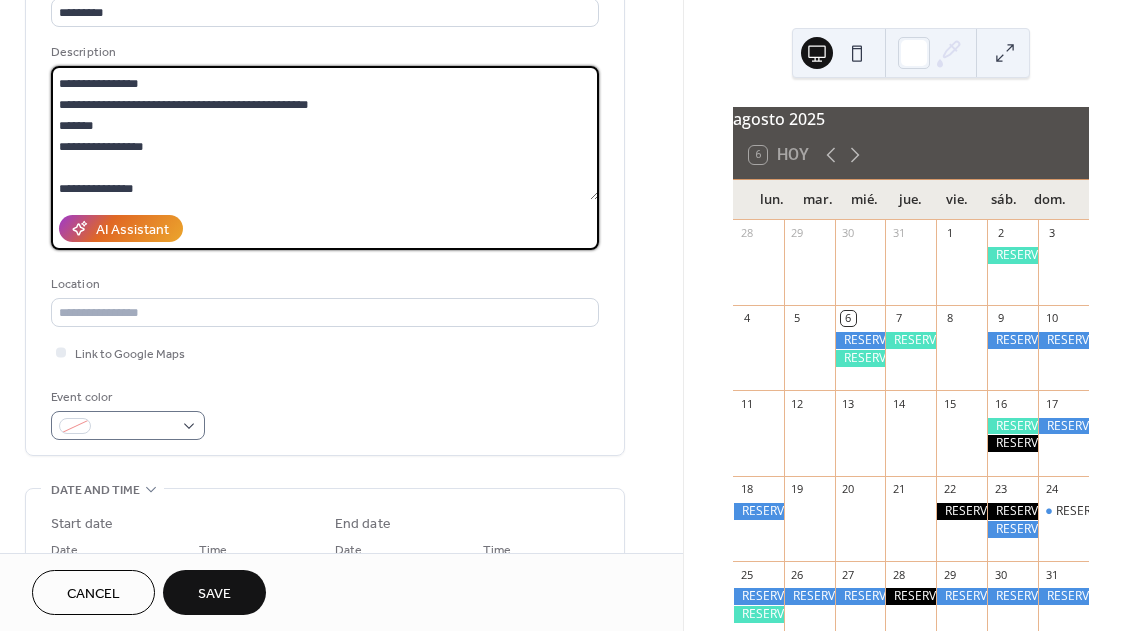 type on "**********" 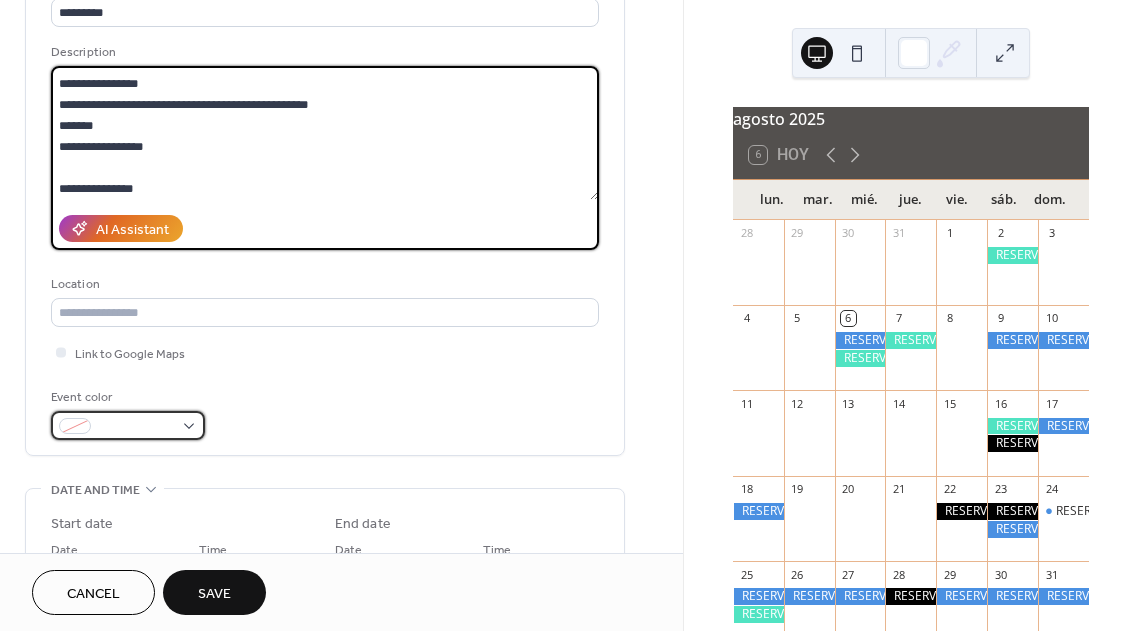 click at bounding box center [128, 425] 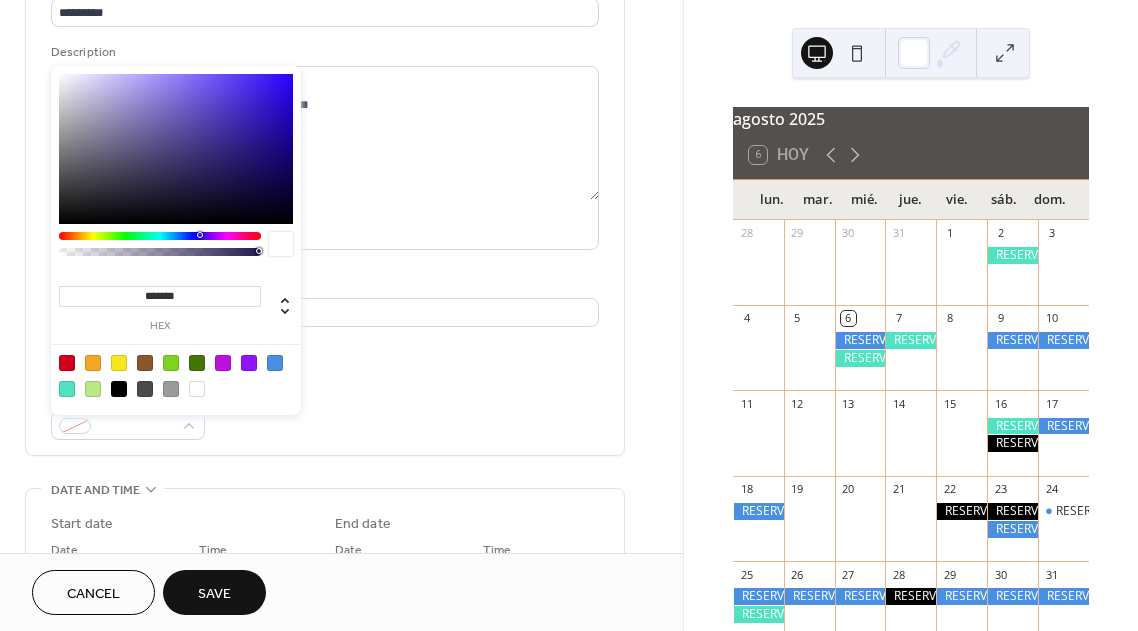 click at bounding box center [67, 389] 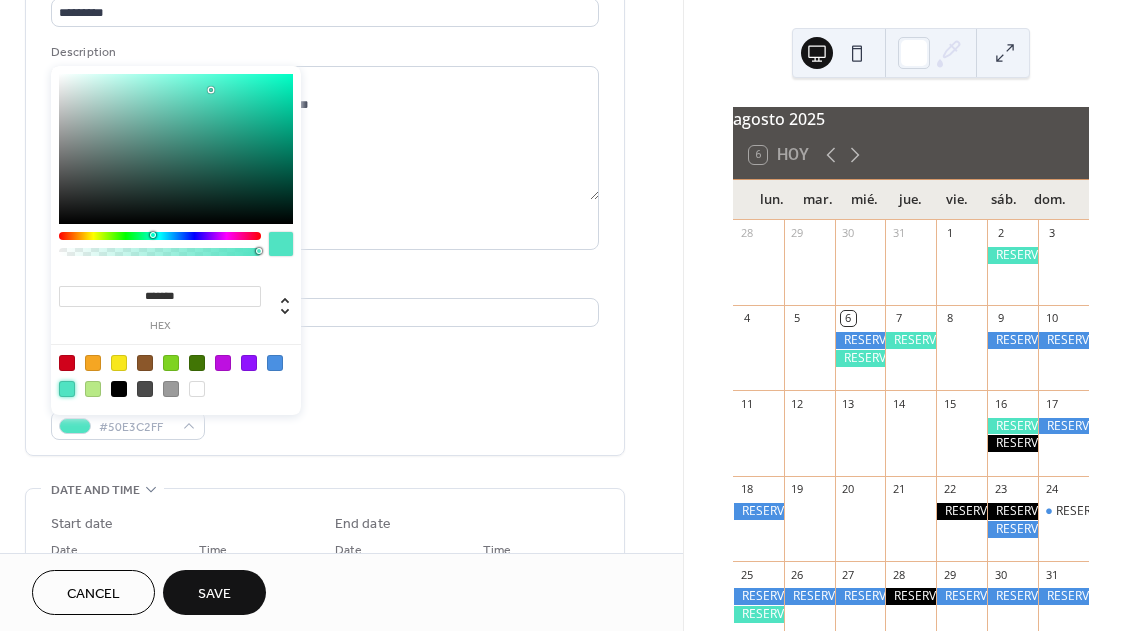 type on "*******" 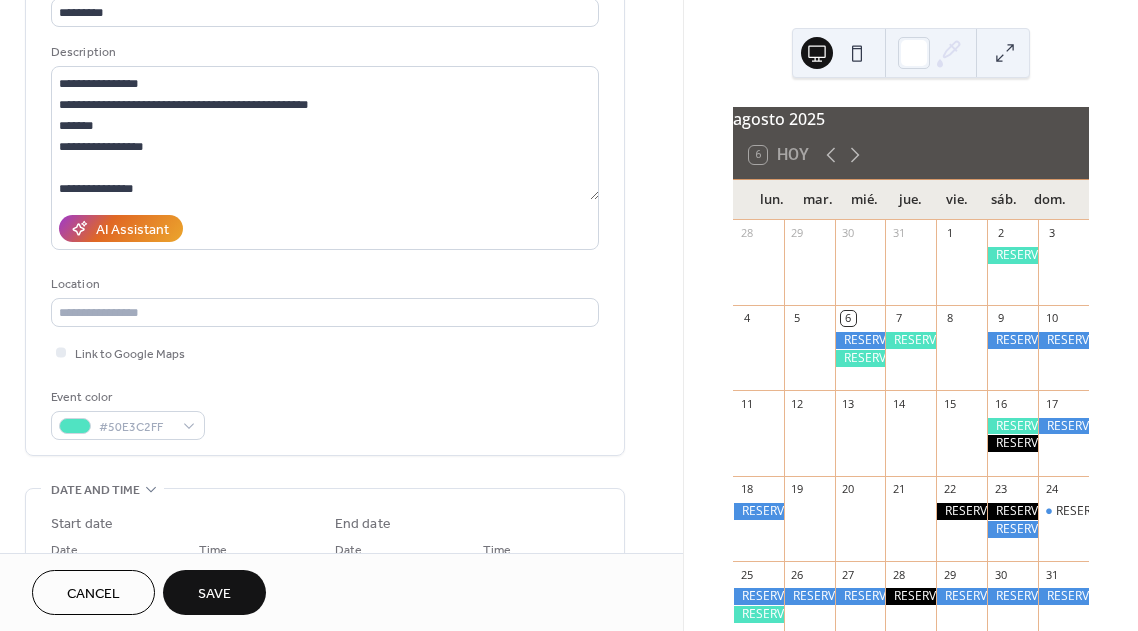 click on "Event color #50E3C2FF" at bounding box center [325, 413] 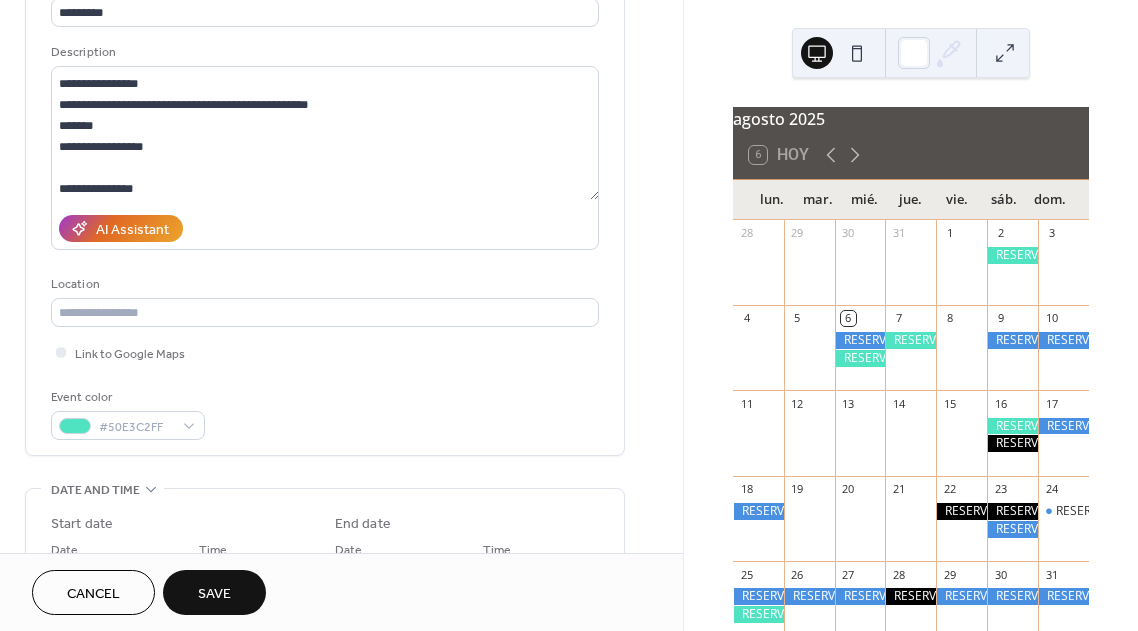 scroll, scrollTop: 303, scrollLeft: 0, axis: vertical 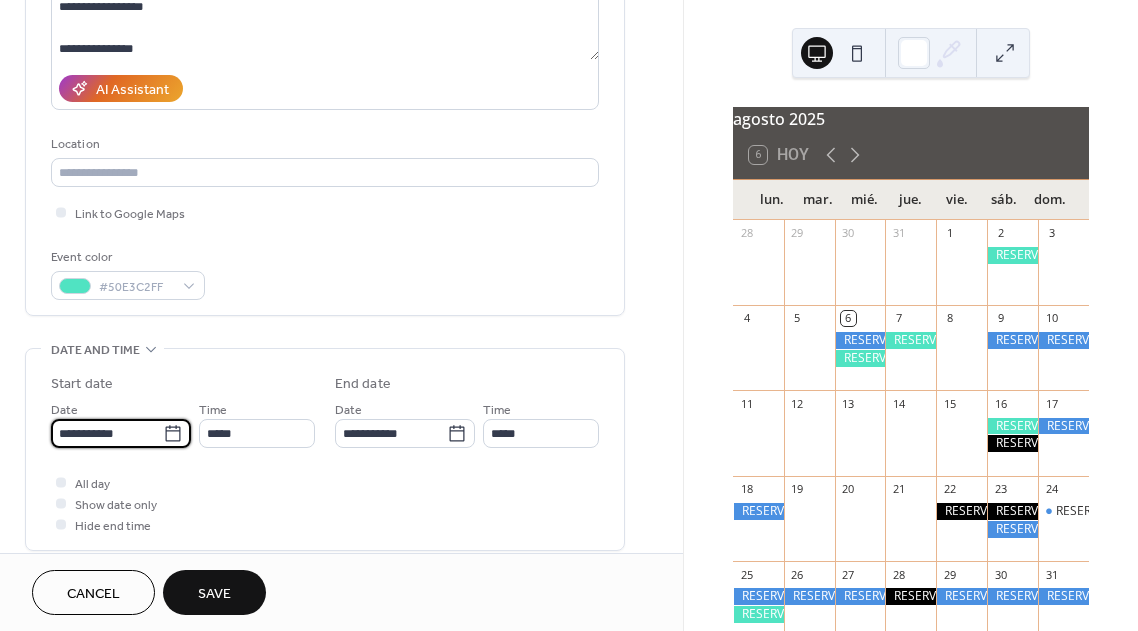 click on "**********" at bounding box center (107, 433) 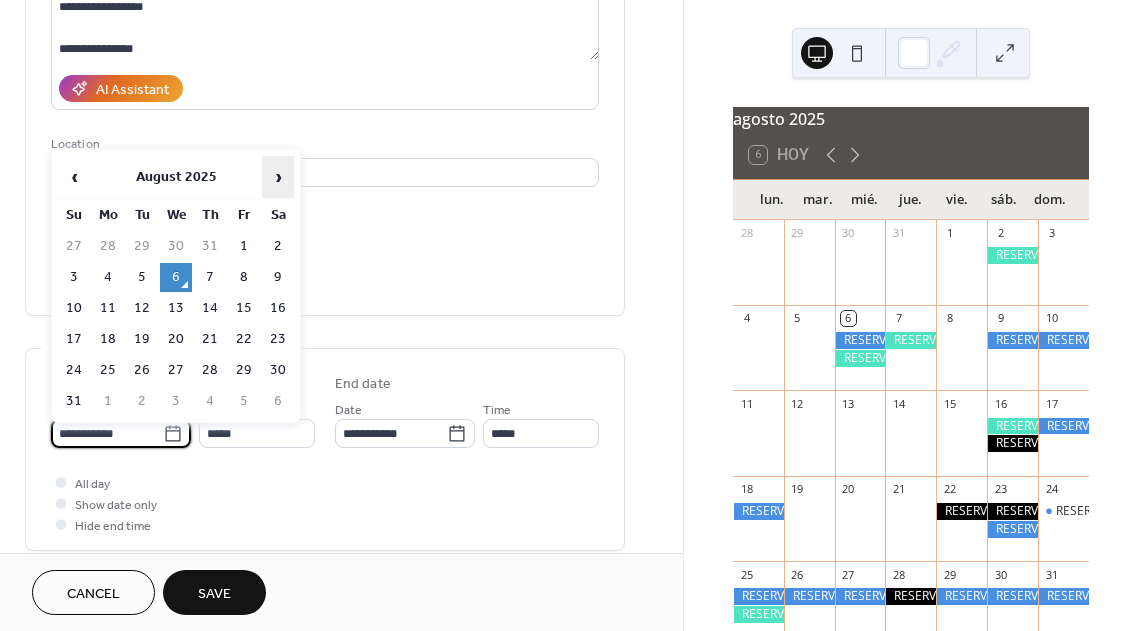 click on "›" at bounding box center (278, 177) 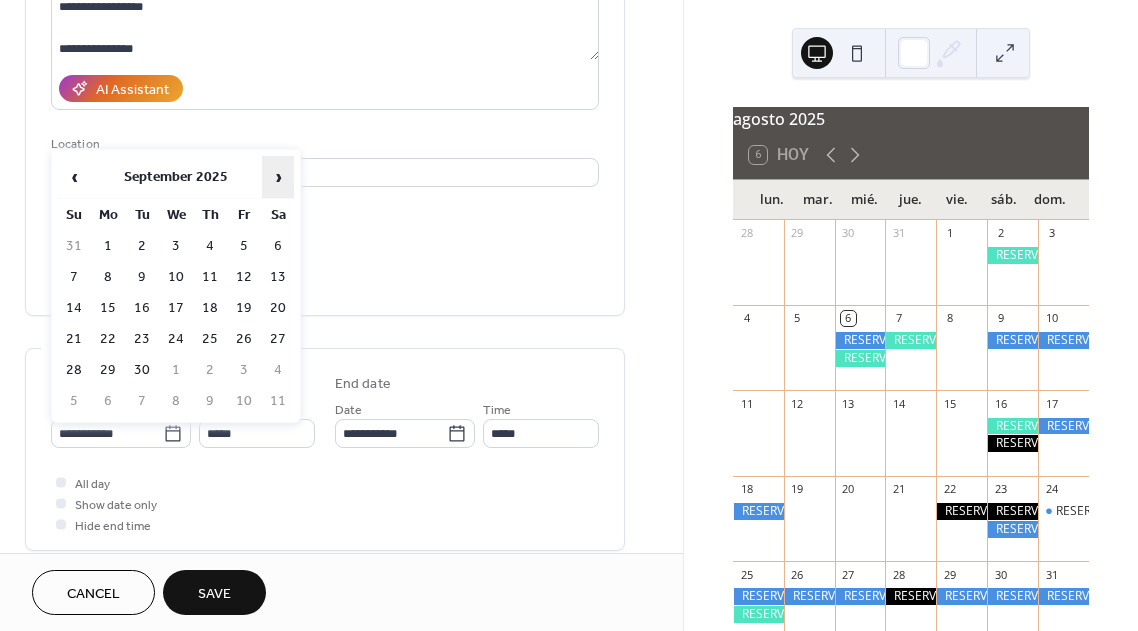 click on "›" at bounding box center (278, 177) 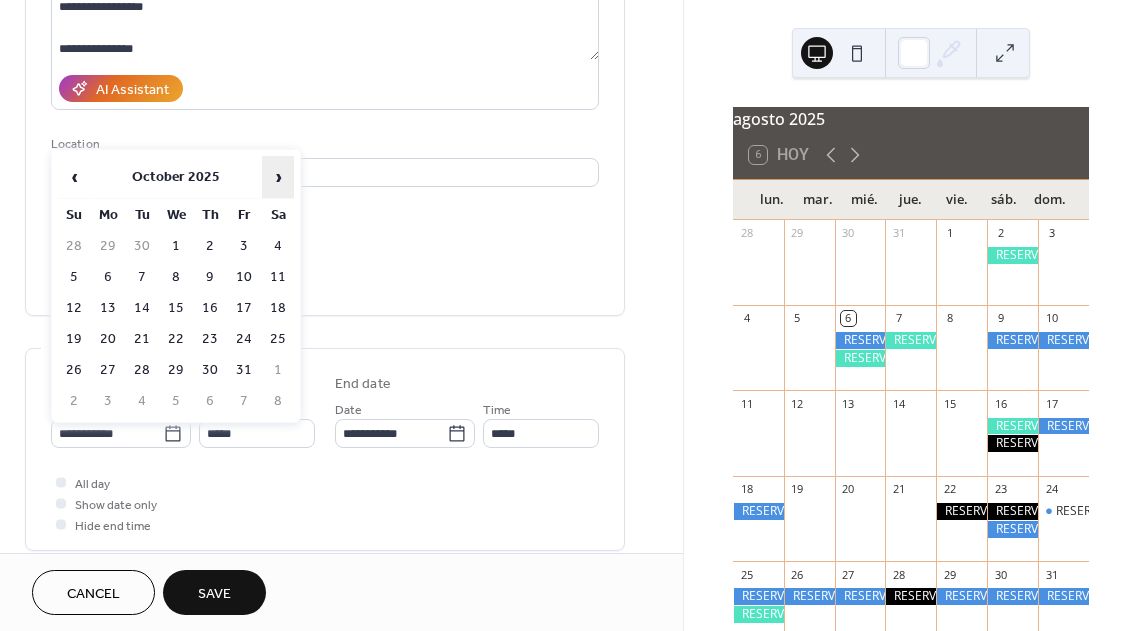 click on "›" at bounding box center [278, 177] 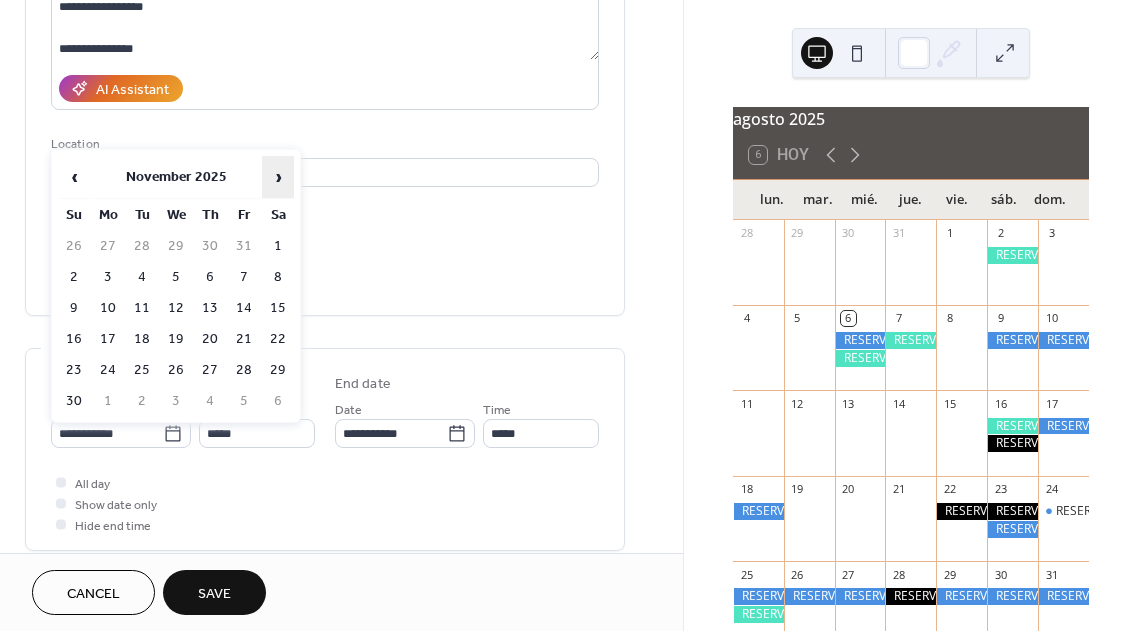 click on "›" at bounding box center (278, 177) 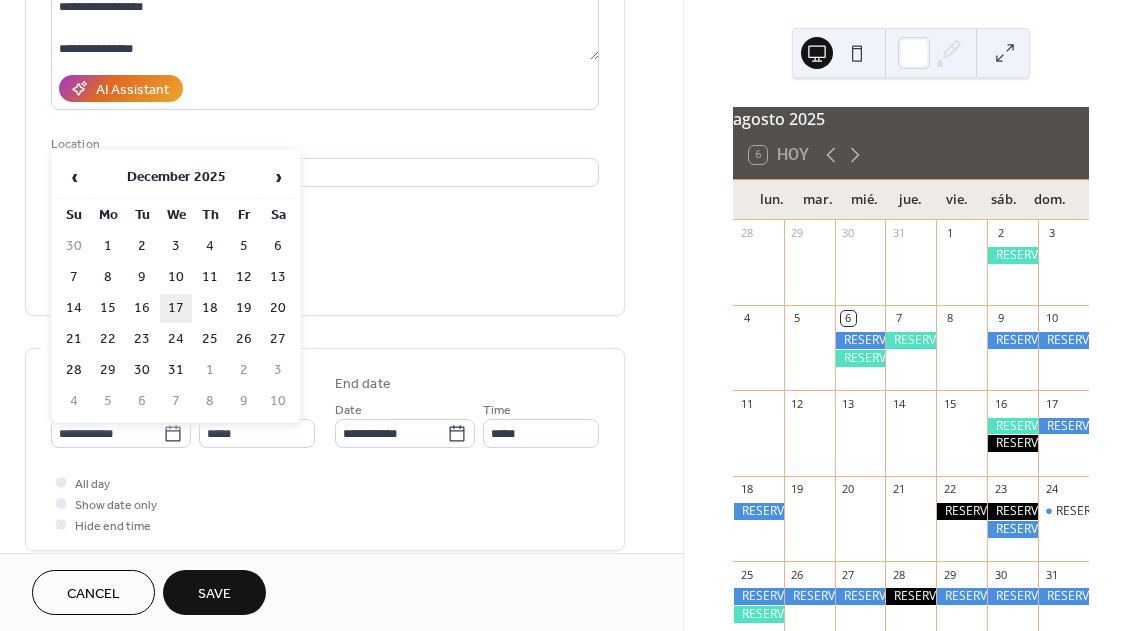 click on "17" at bounding box center (176, 308) 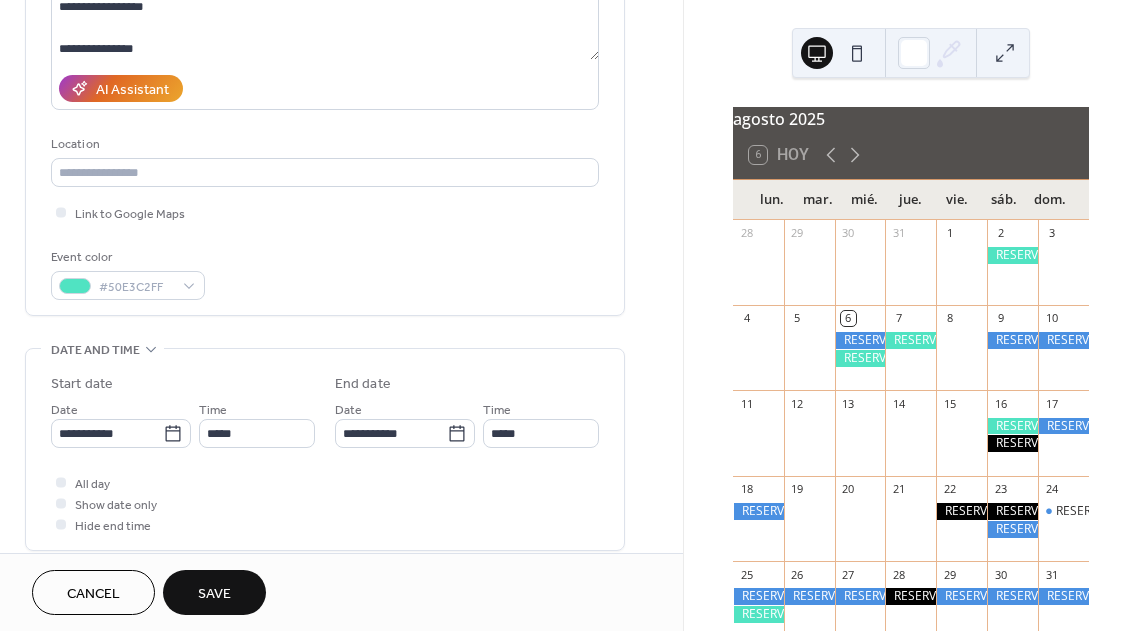 type on "**********" 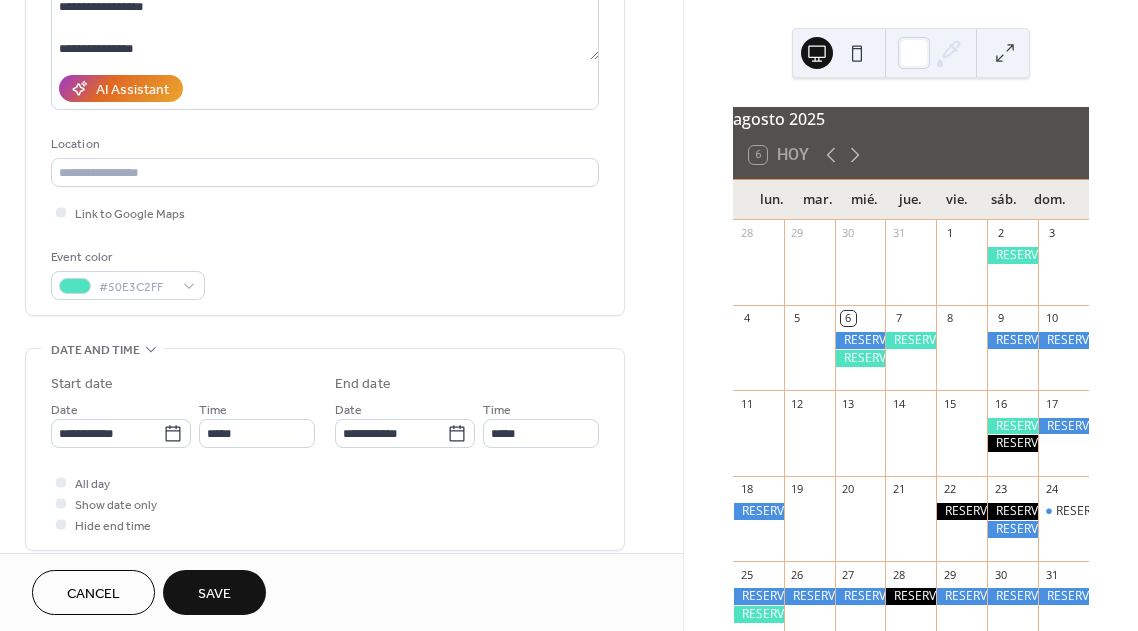 scroll, scrollTop: 347, scrollLeft: 0, axis: vertical 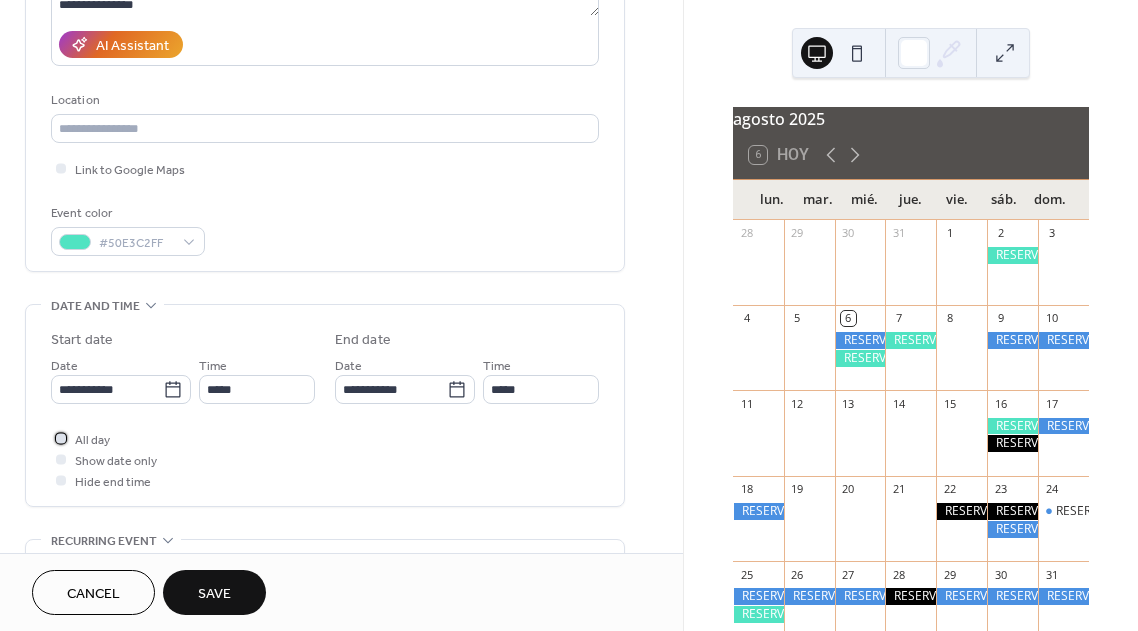 click at bounding box center (61, 438) 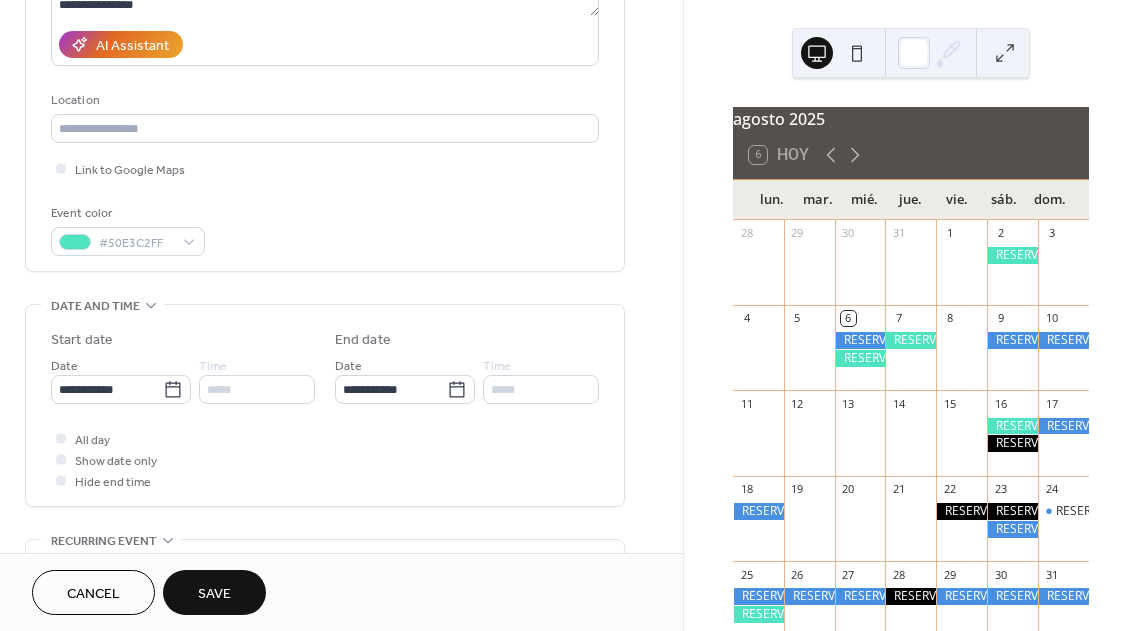 click on "Save" at bounding box center (214, 594) 